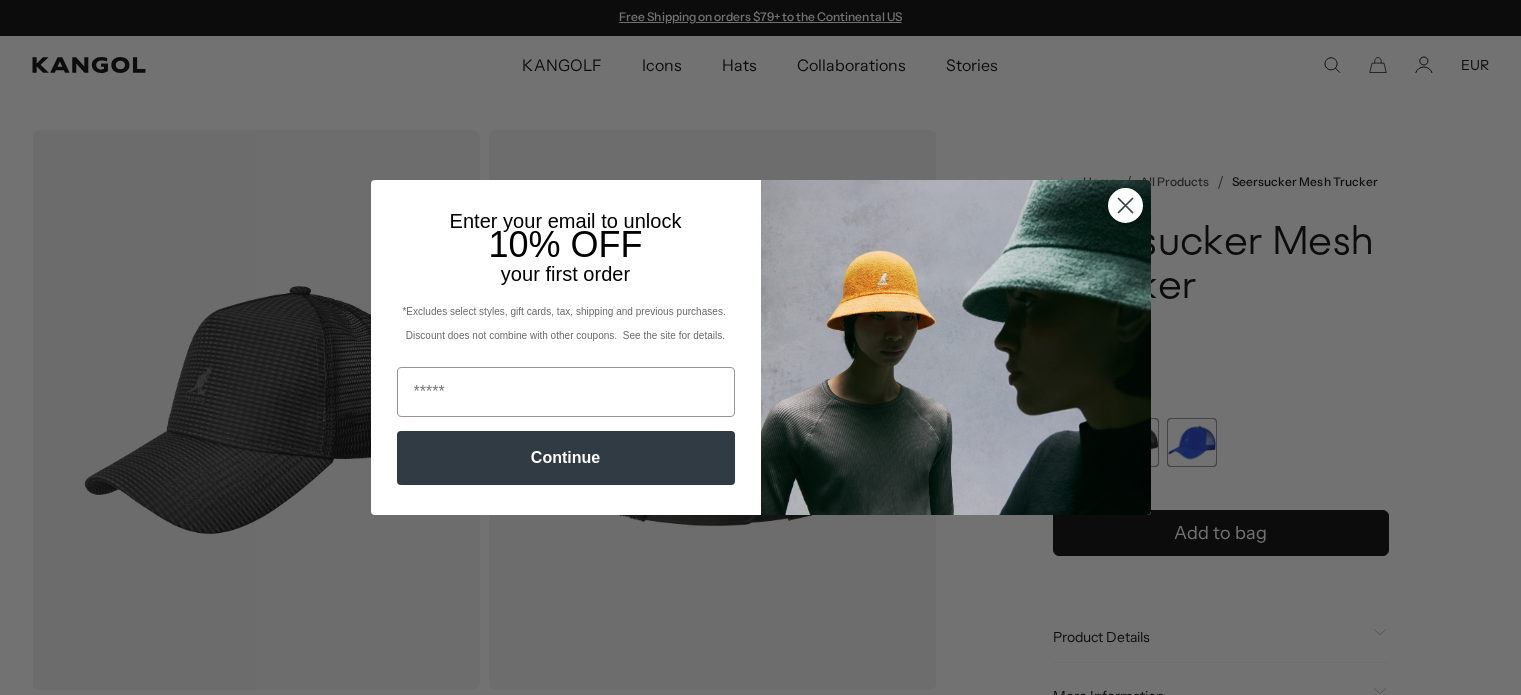 scroll, scrollTop: 0, scrollLeft: 0, axis: both 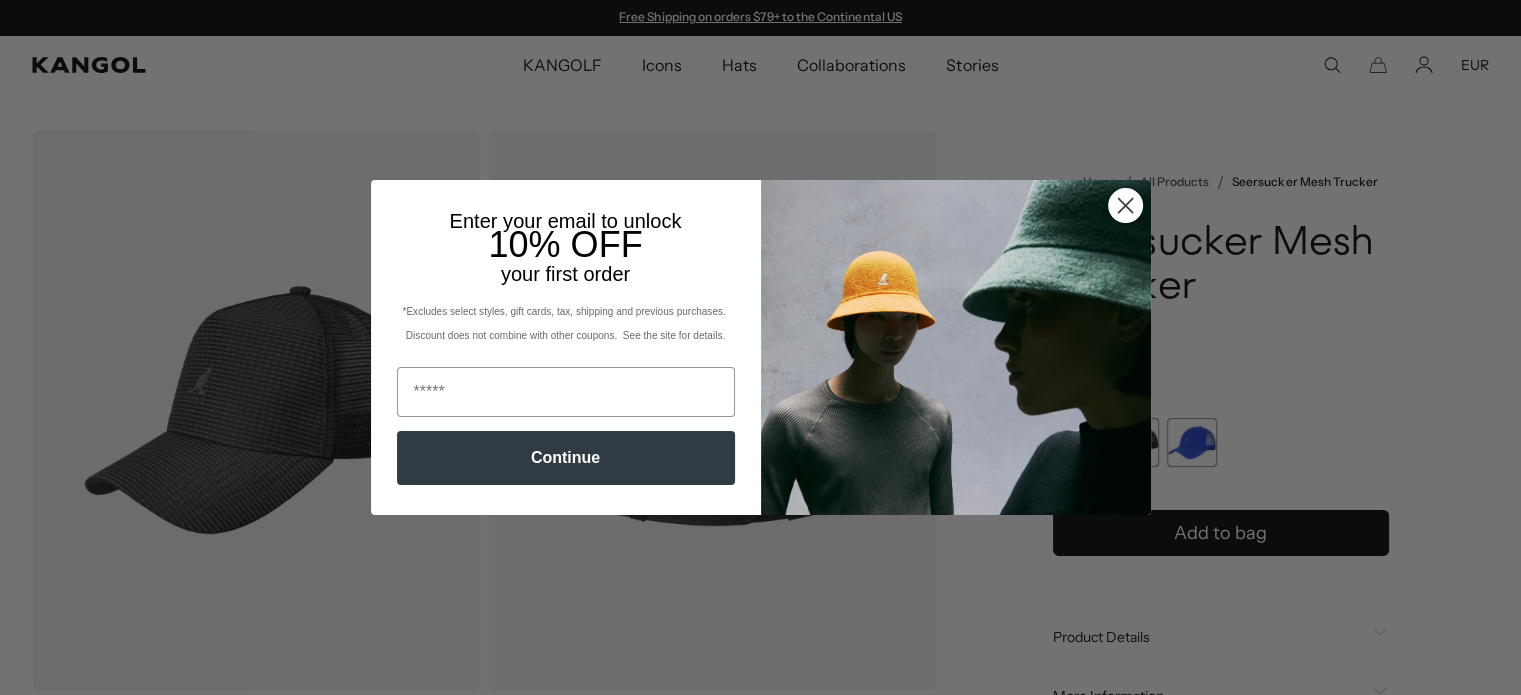 click 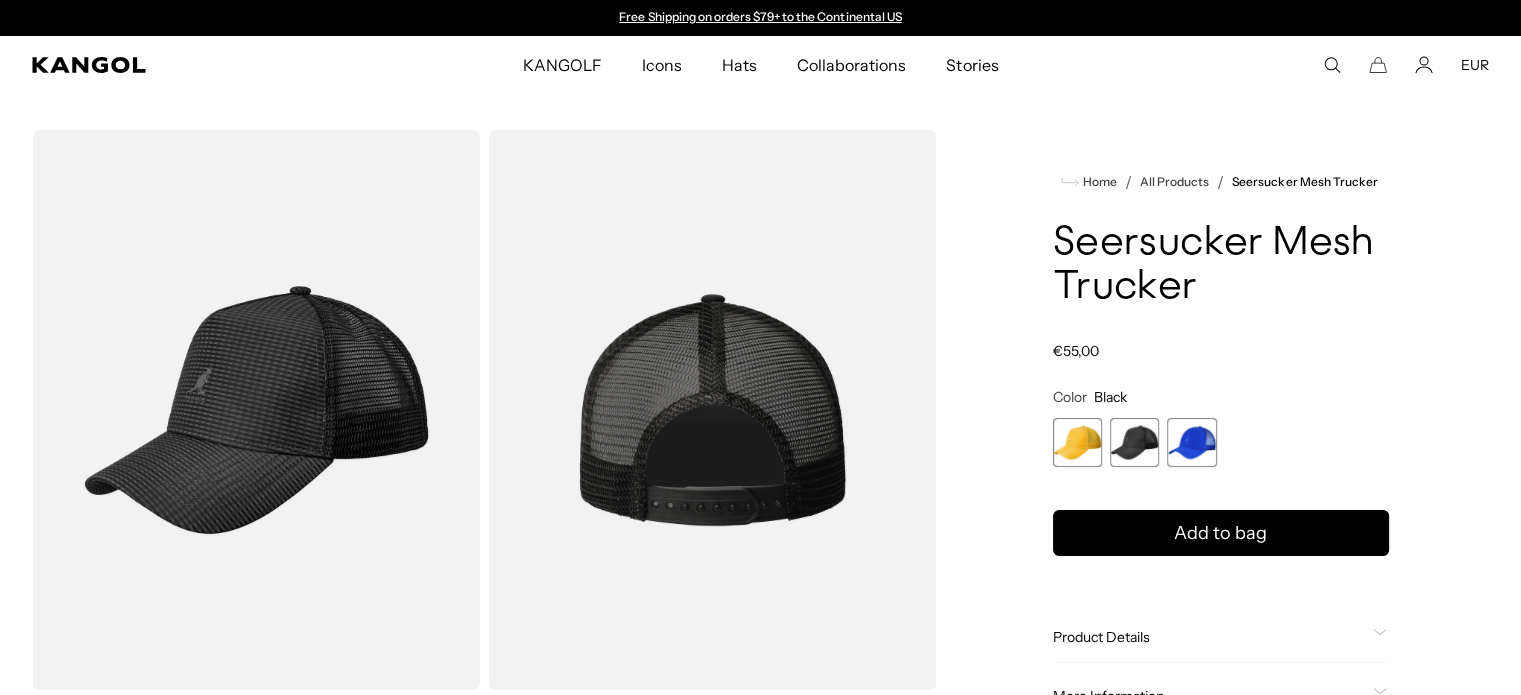 scroll, scrollTop: 300, scrollLeft: 0, axis: vertical 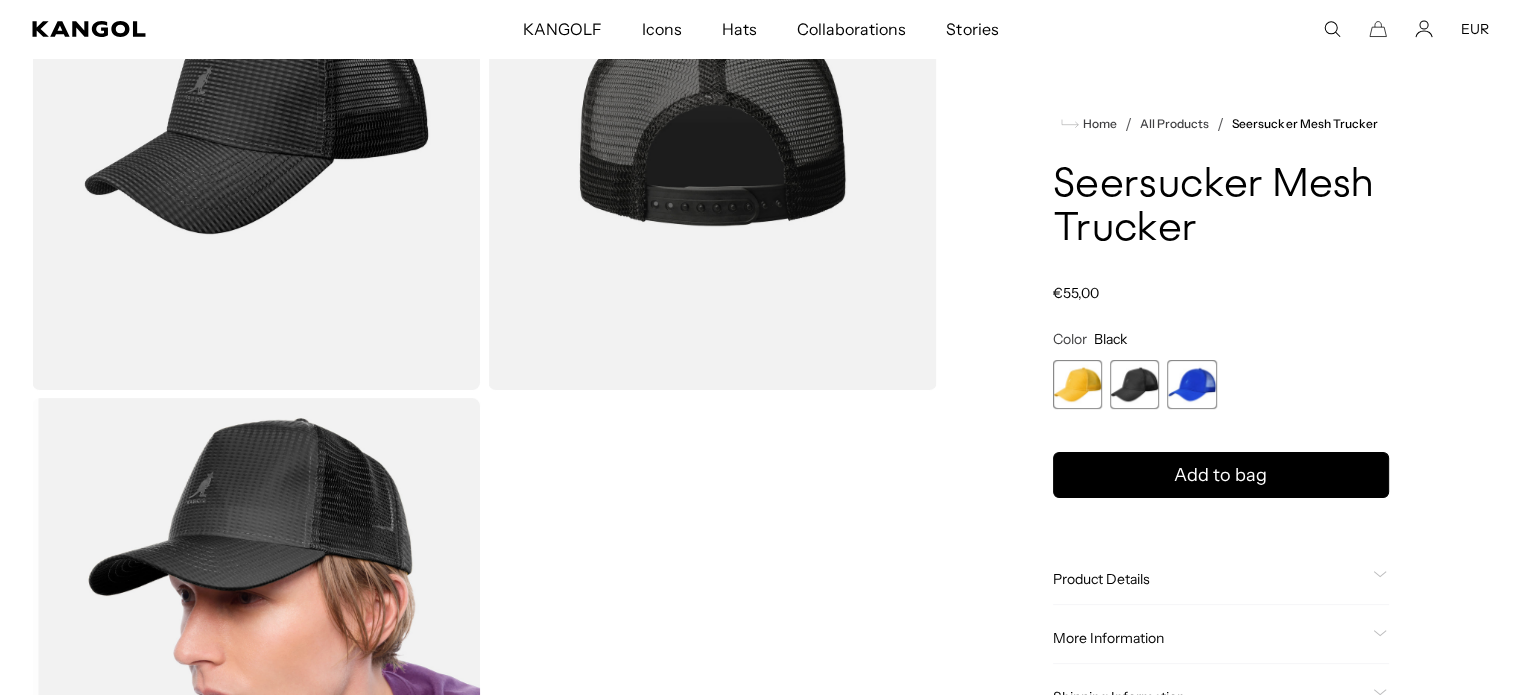 click on "Product Details" 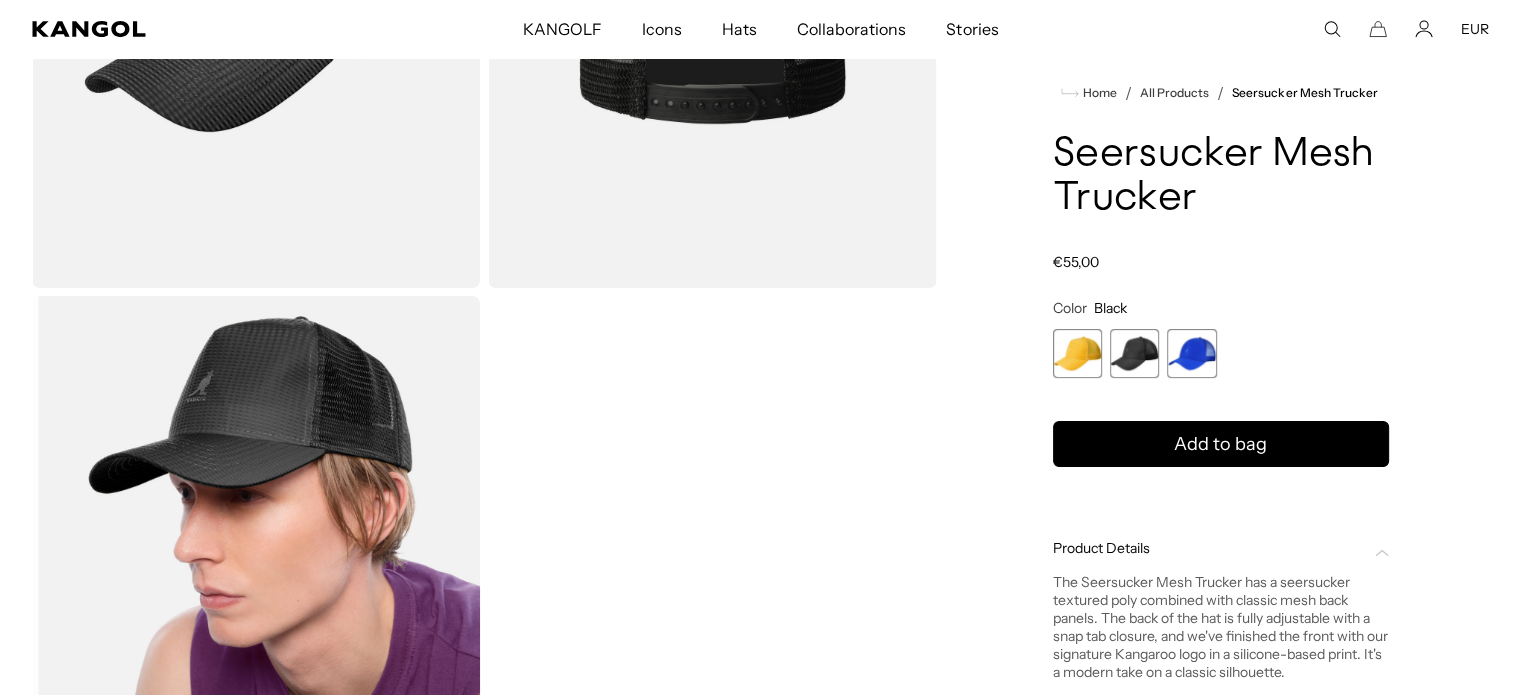 scroll, scrollTop: 500, scrollLeft: 0, axis: vertical 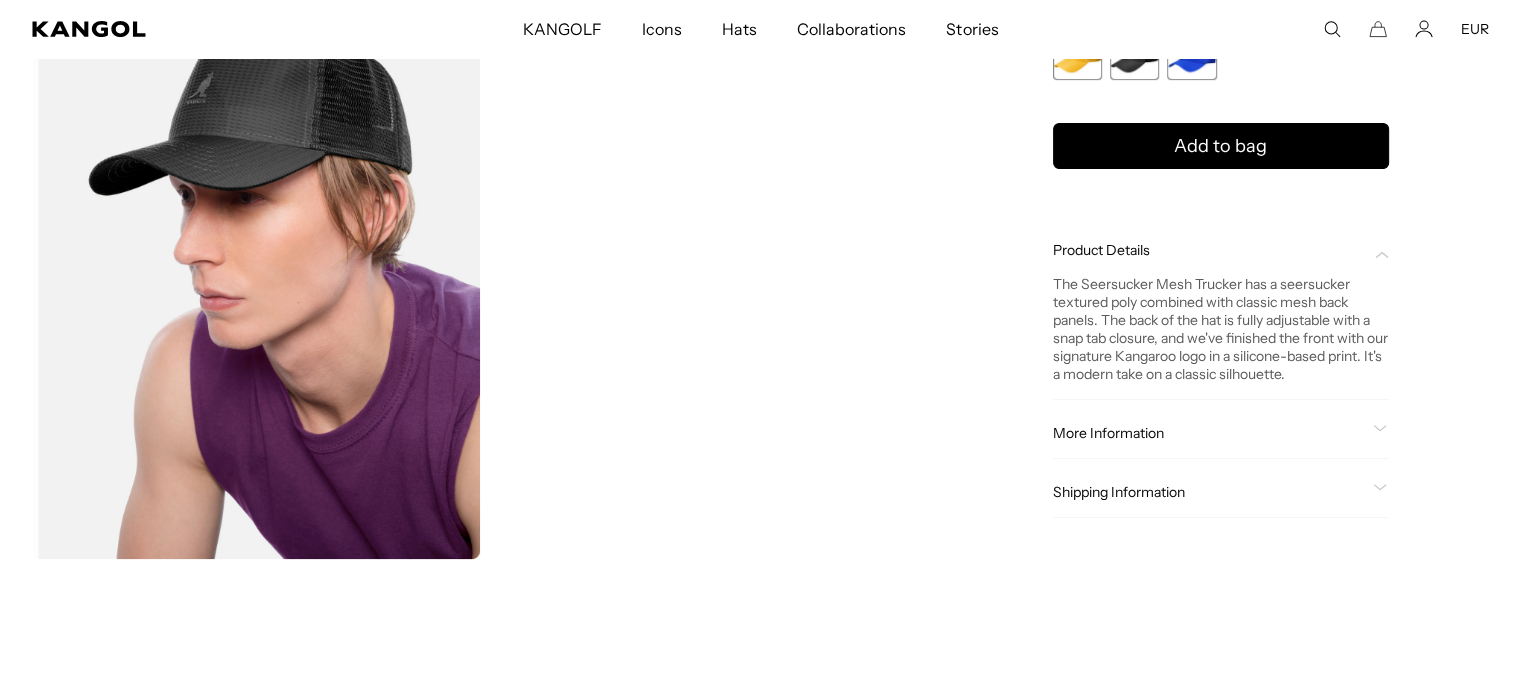 click on "More Information
Style ID
K5339
Shape
Baseball Cap
Fabrication
Polyester
Material
100% Polyester
Brim
2 3/4" Peak
USA Made or Imported
Imported" 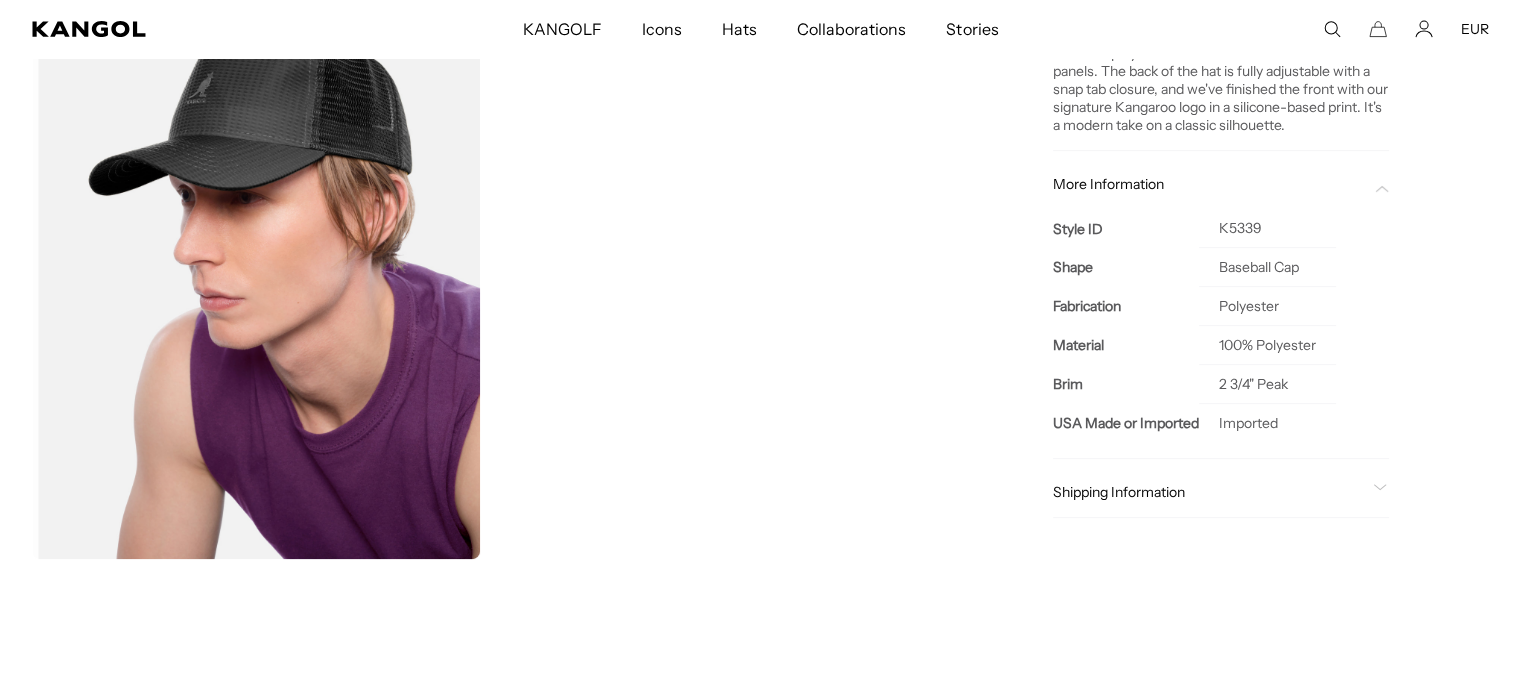 scroll, scrollTop: 0, scrollLeft: 0, axis: both 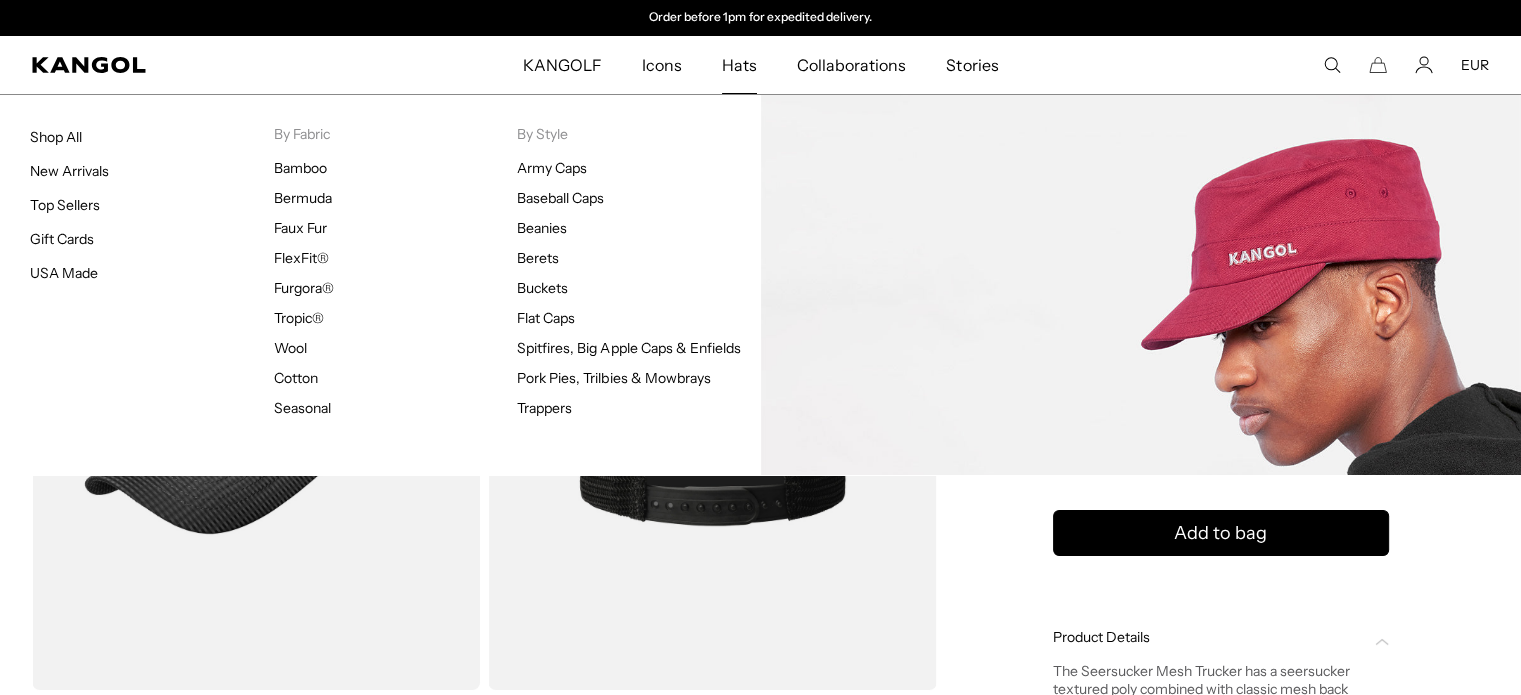 click on "Army Caps
Baseball Caps
Beanies
Berets
Buckets
Flat Caps
Spitfires, Big Apple Caps & Enfields
Pork Pies, Trilbies & Mowbrays
Trappers" at bounding box center [639, 288] 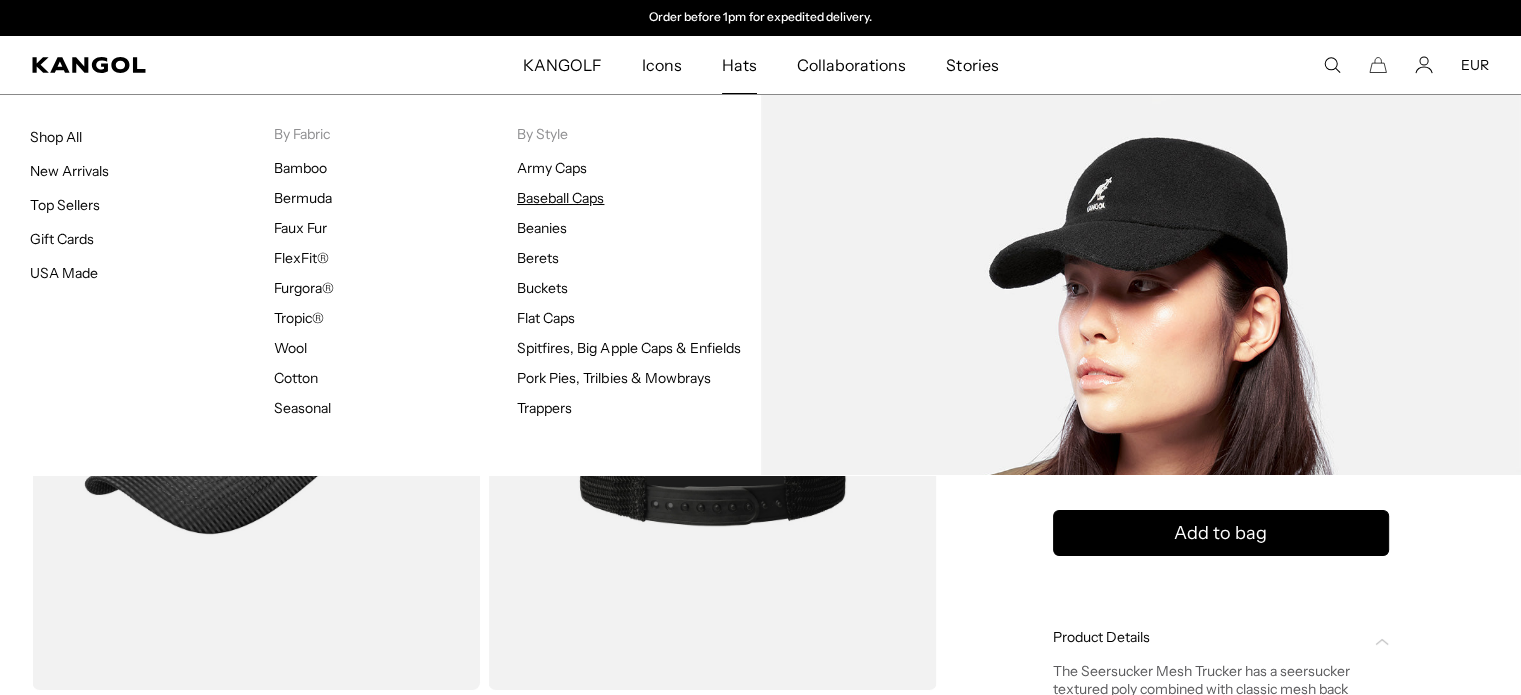 click on "Baseball Caps" at bounding box center [560, 198] 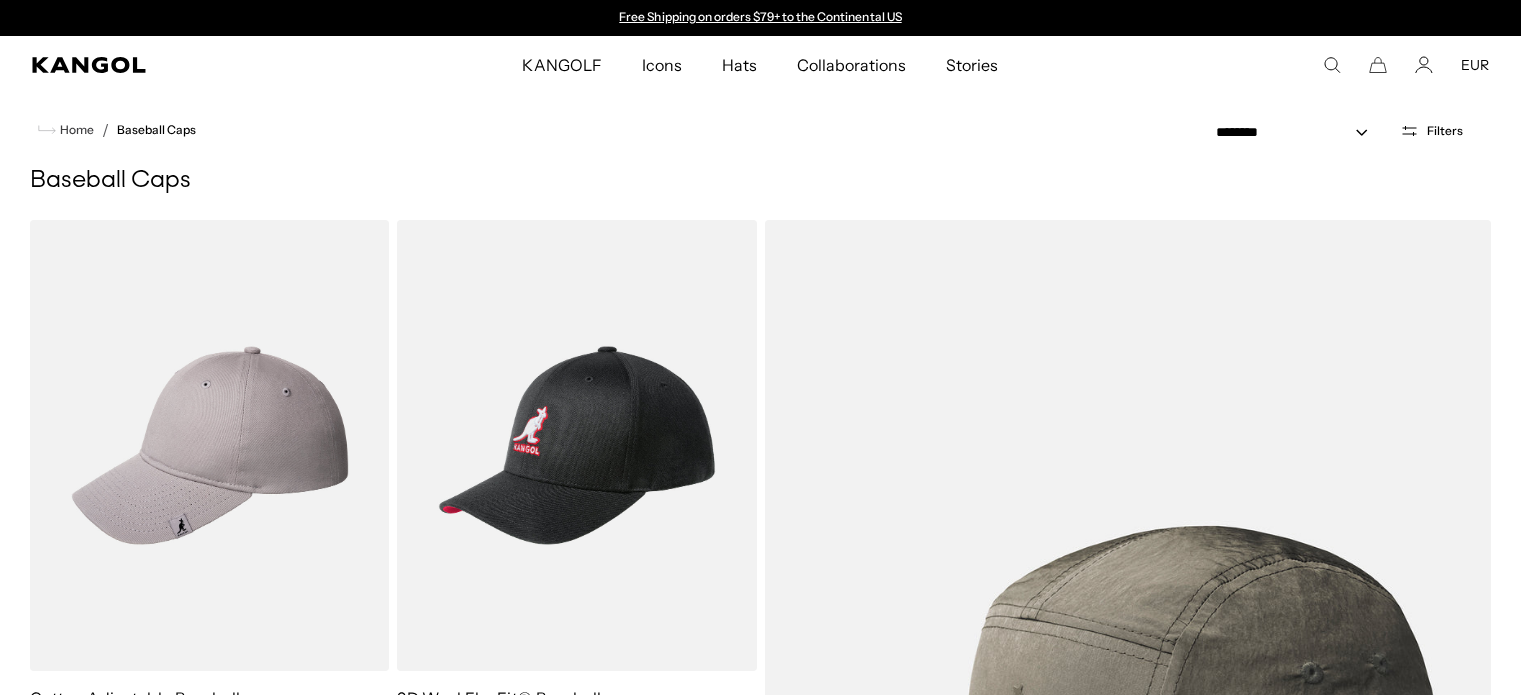 scroll, scrollTop: 0, scrollLeft: 0, axis: both 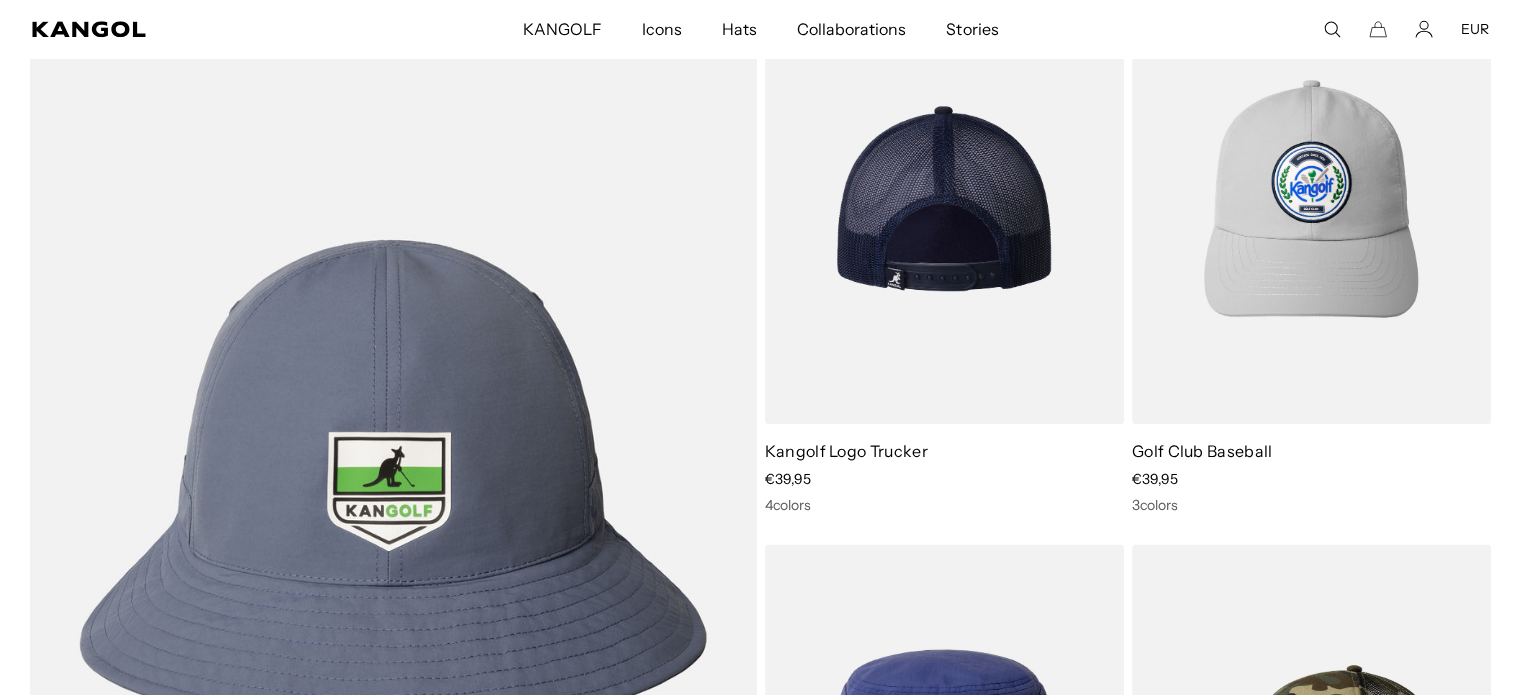 click at bounding box center (944, 198) 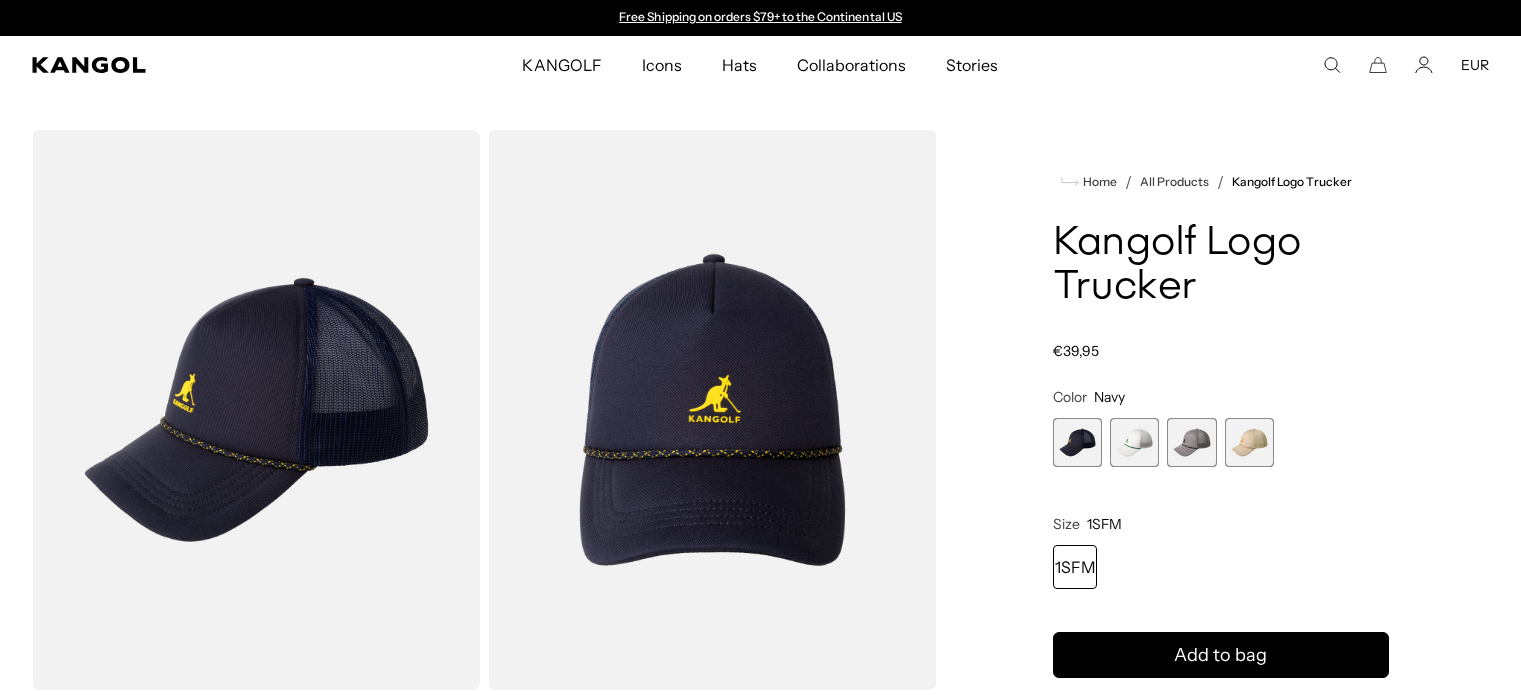 scroll, scrollTop: 0, scrollLeft: 0, axis: both 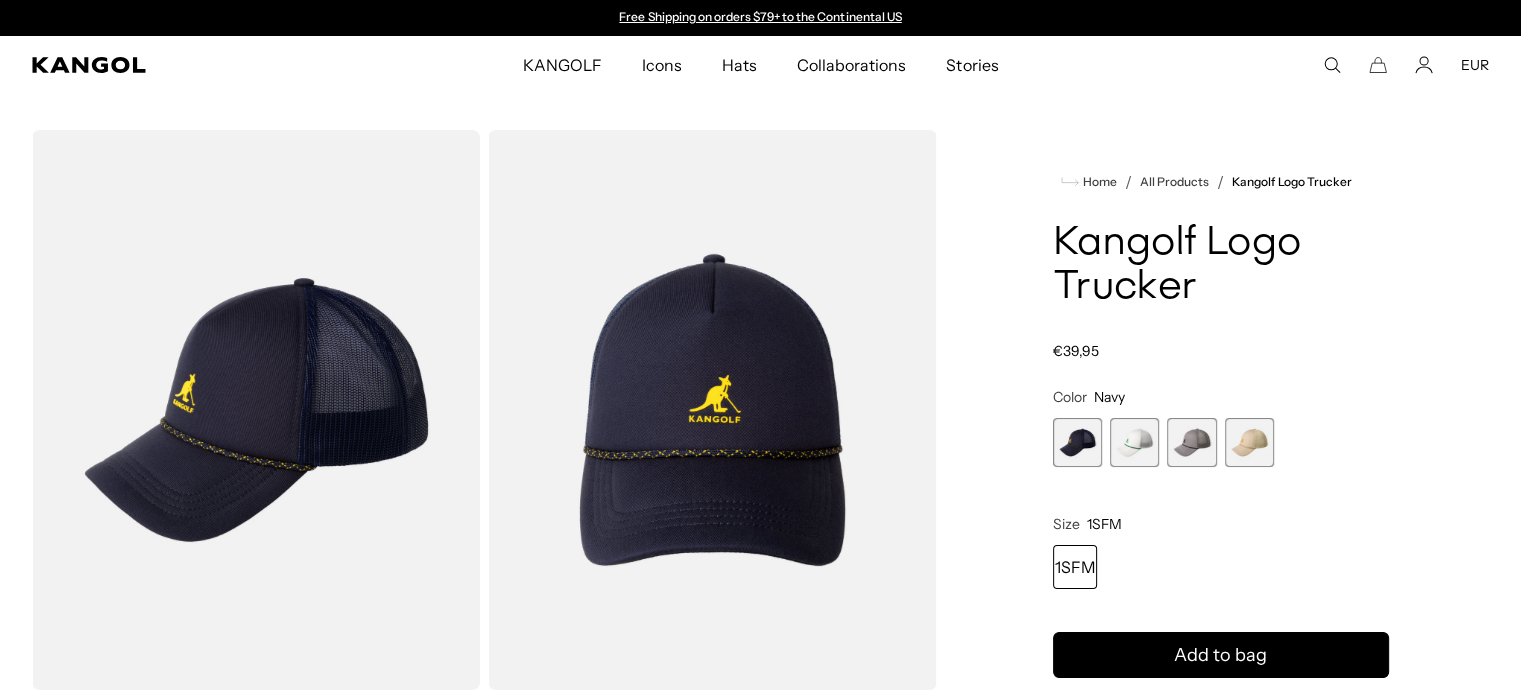 click at bounding box center (1134, 442) 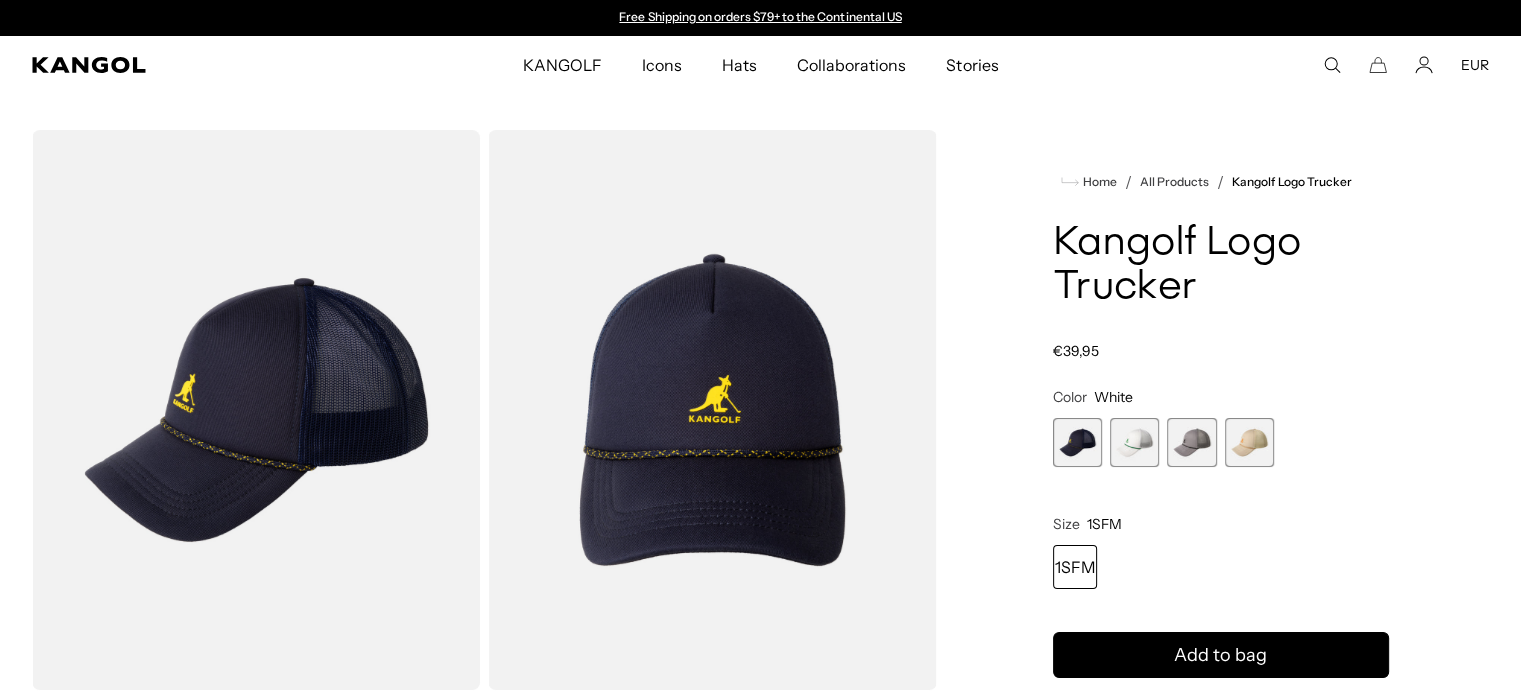 scroll, scrollTop: 0, scrollLeft: 0, axis: both 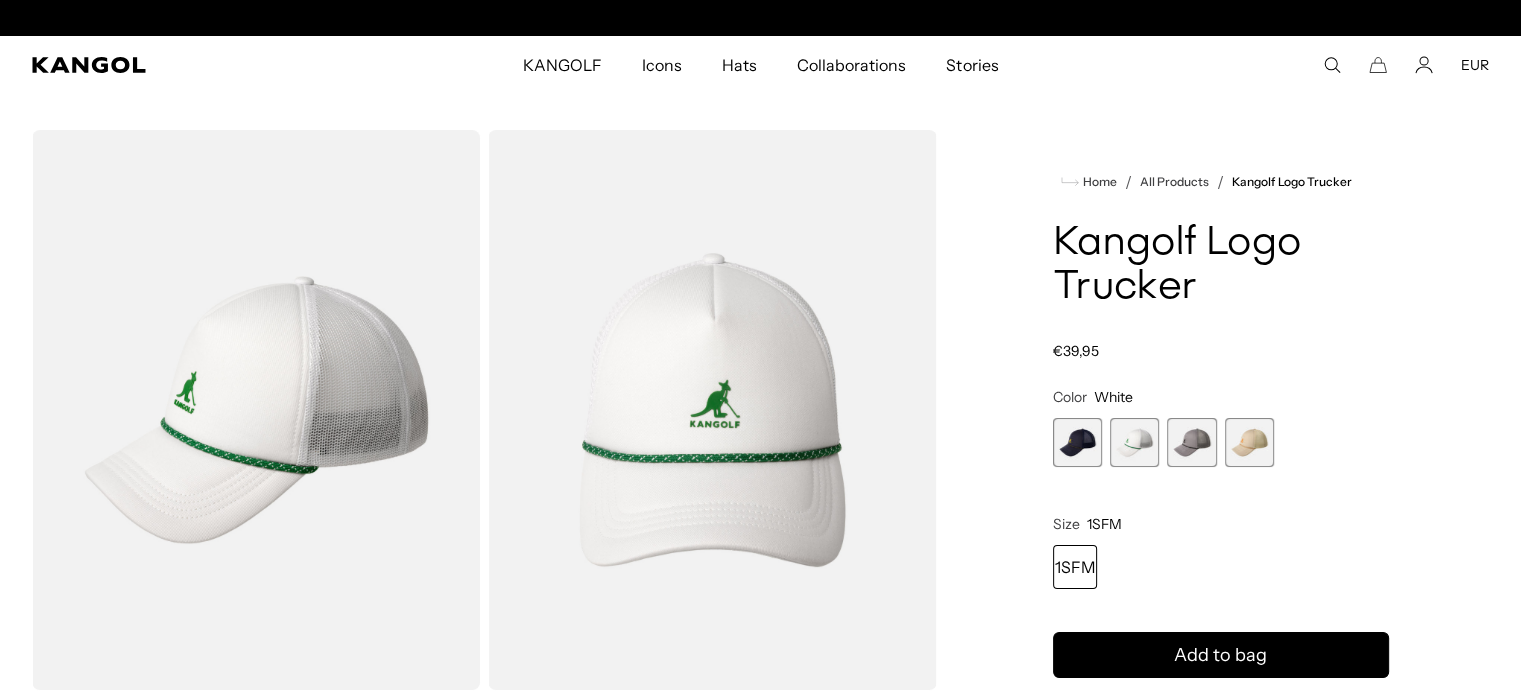 click at bounding box center (1191, 442) 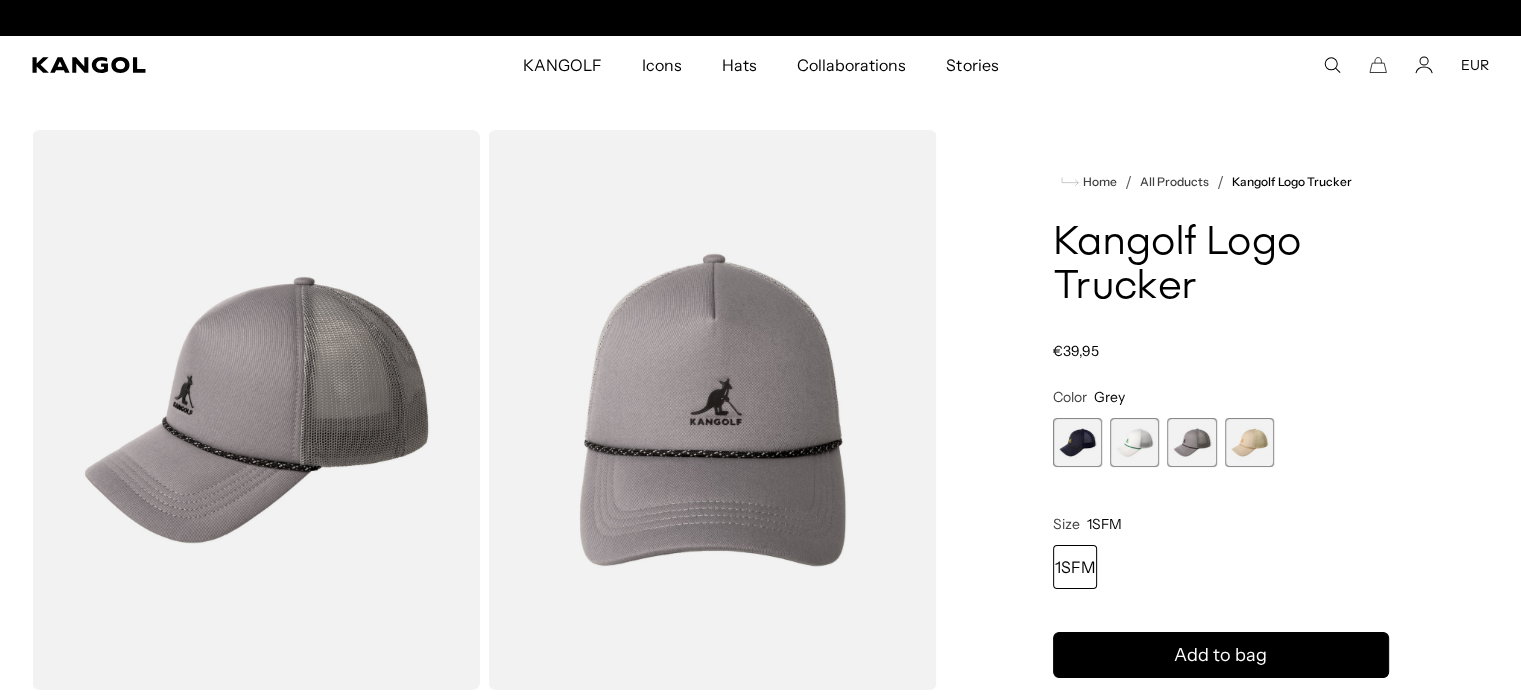 scroll, scrollTop: 0, scrollLeft: 412, axis: horizontal 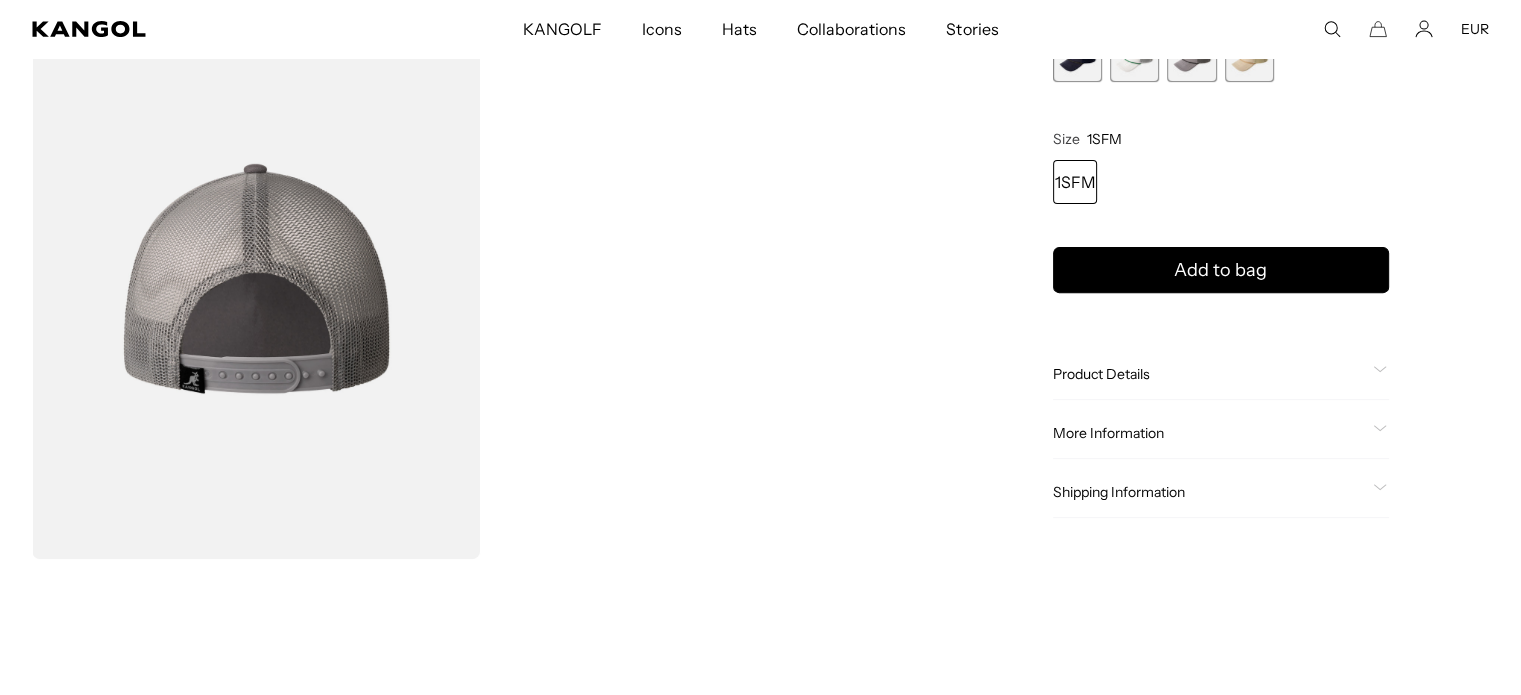 click on "More Information" 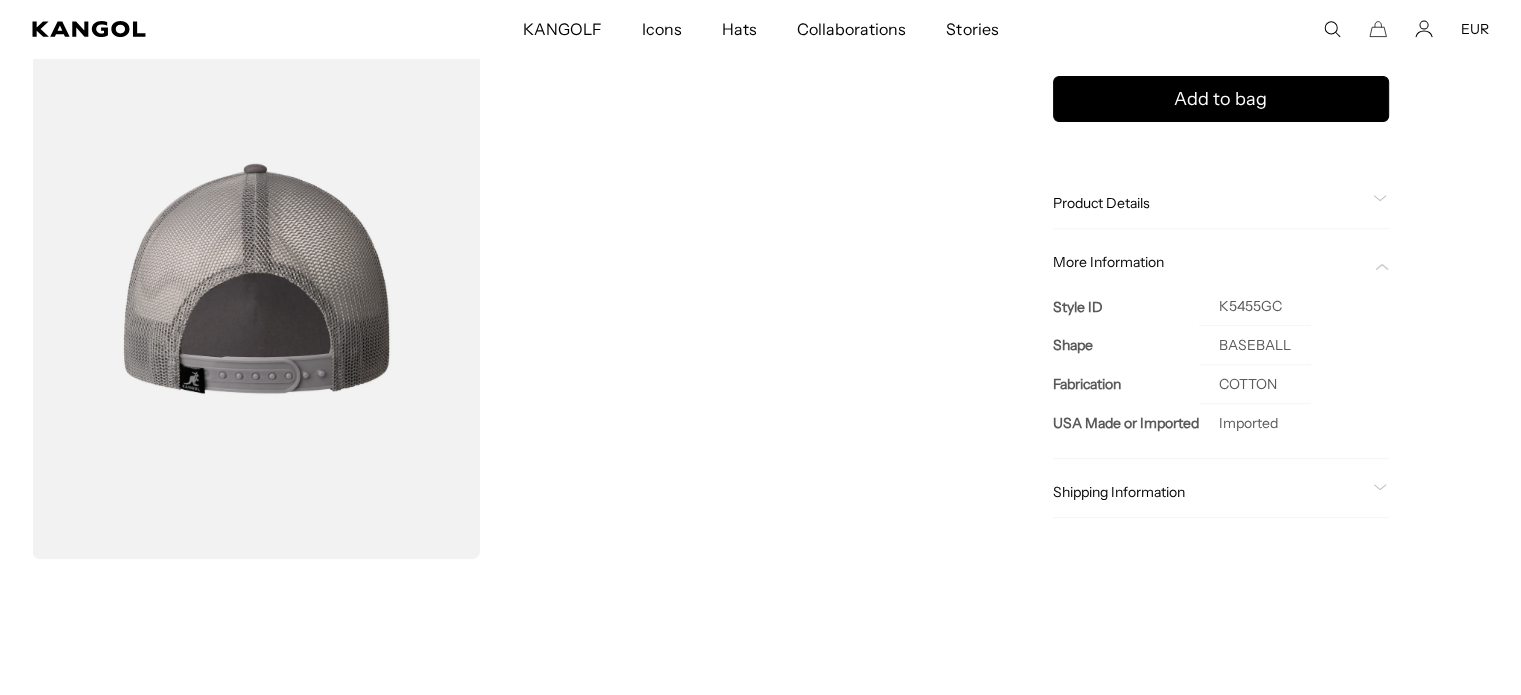 scroll, scrollTop: 0, scrollLeft: 412, axis: horizontal 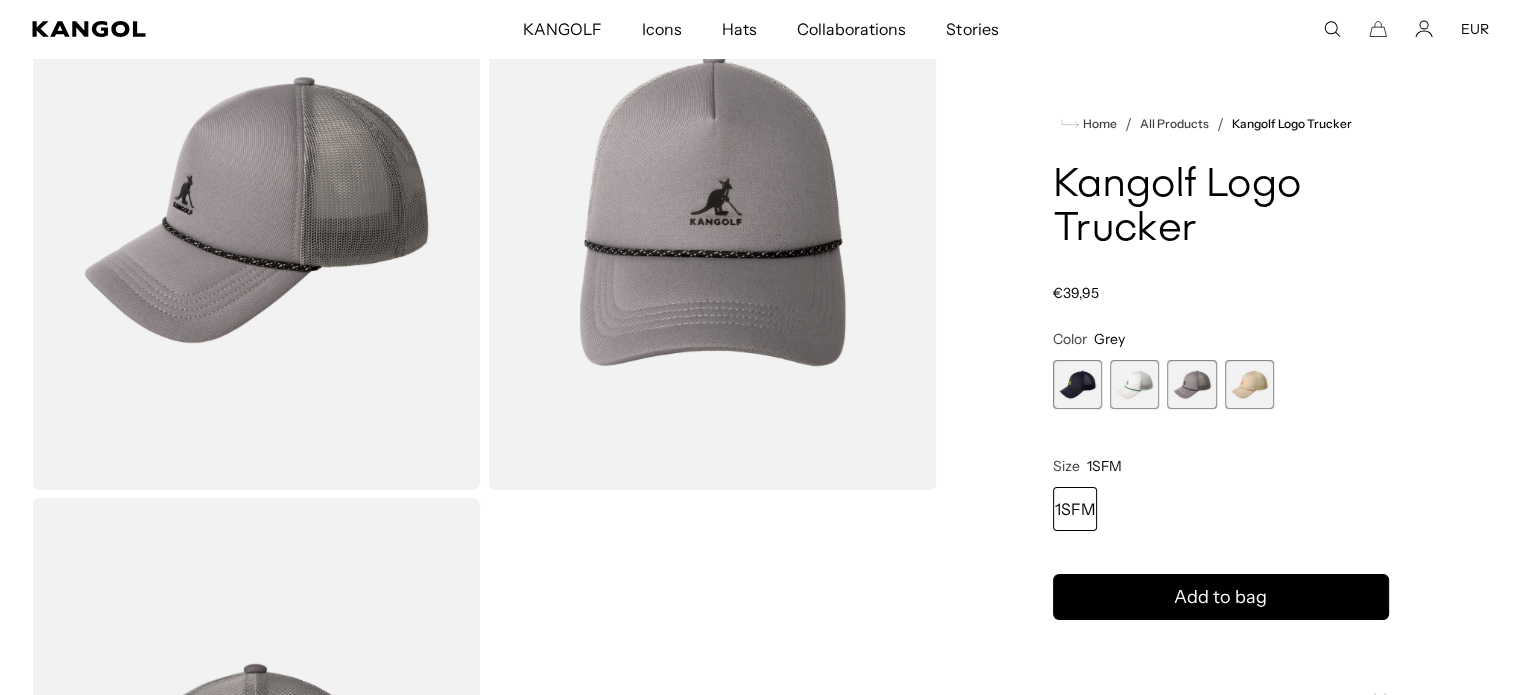 click at bounding box center [1249, 384] 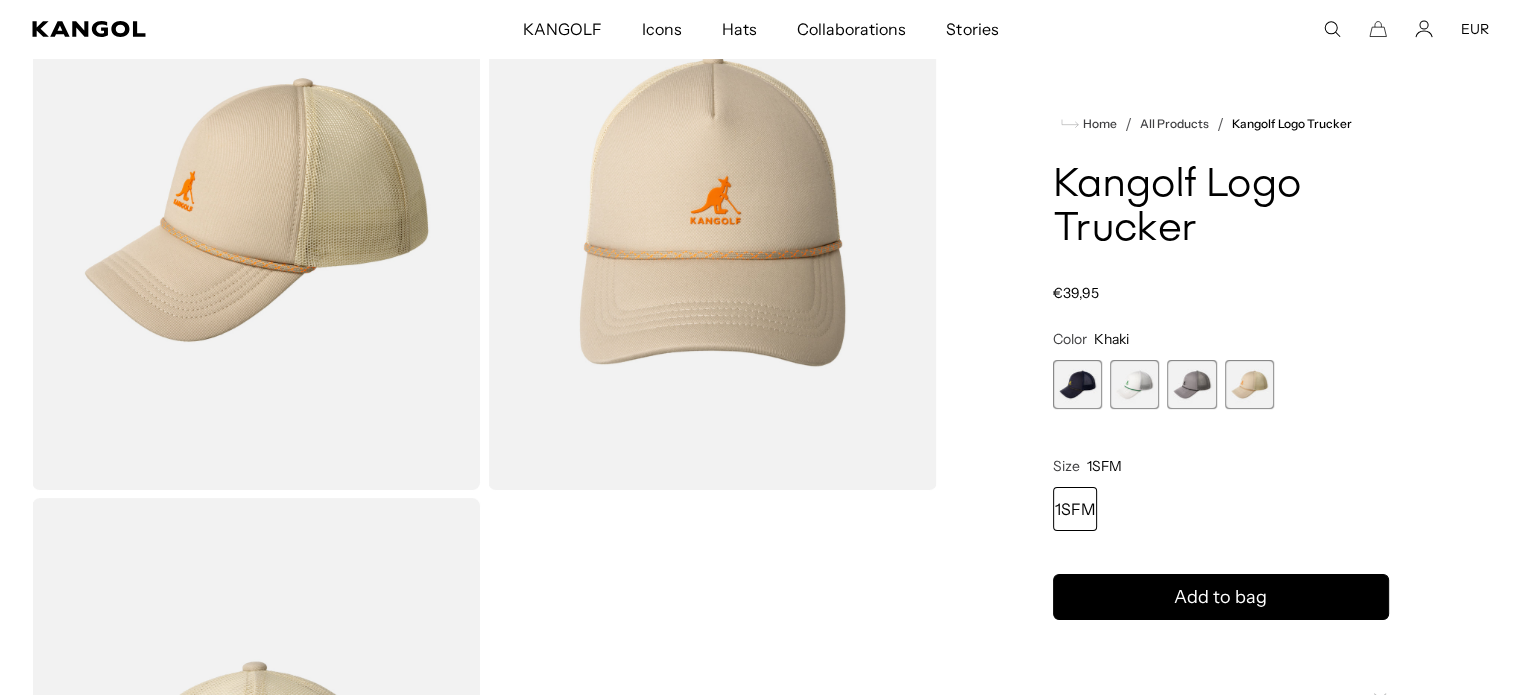 click on "1SFM" at bounding box center (1075, 509) 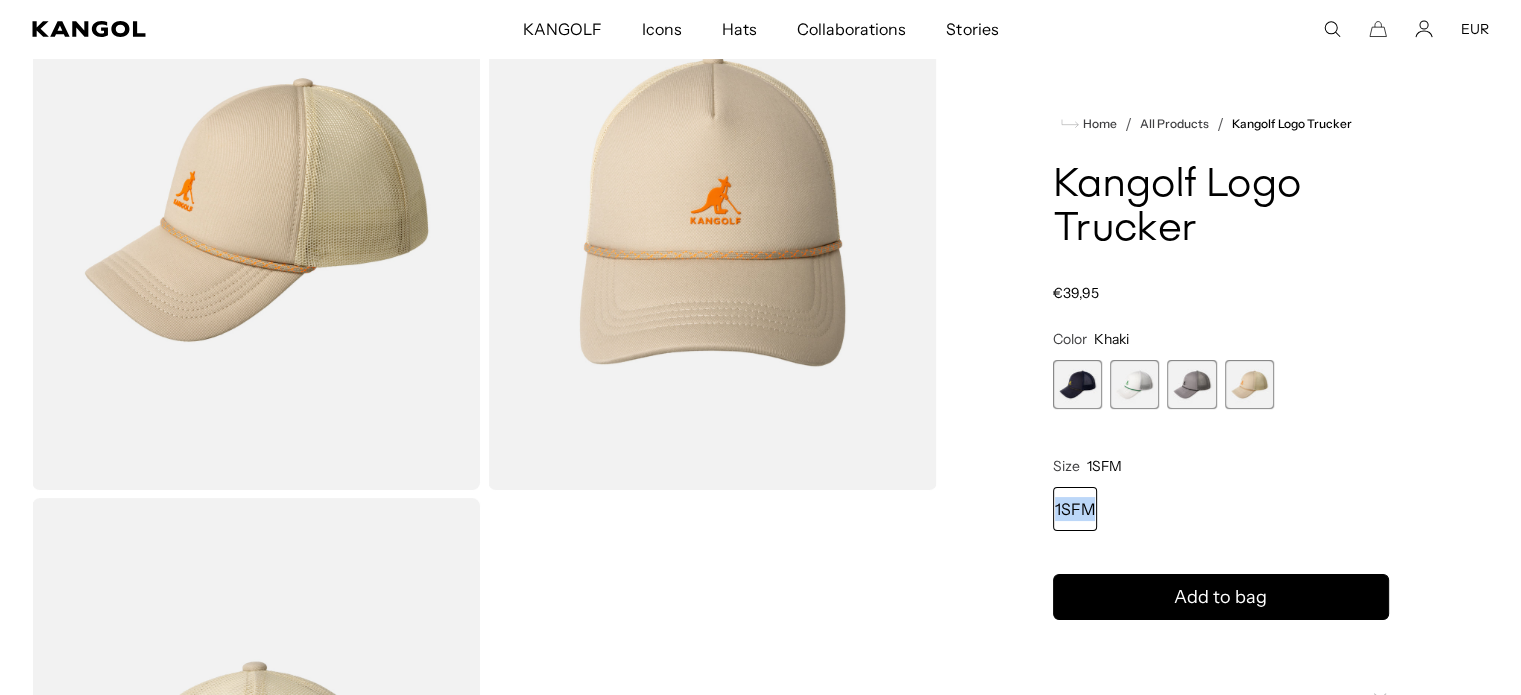 click on "1SFM" at bounding box center [1075, 509] 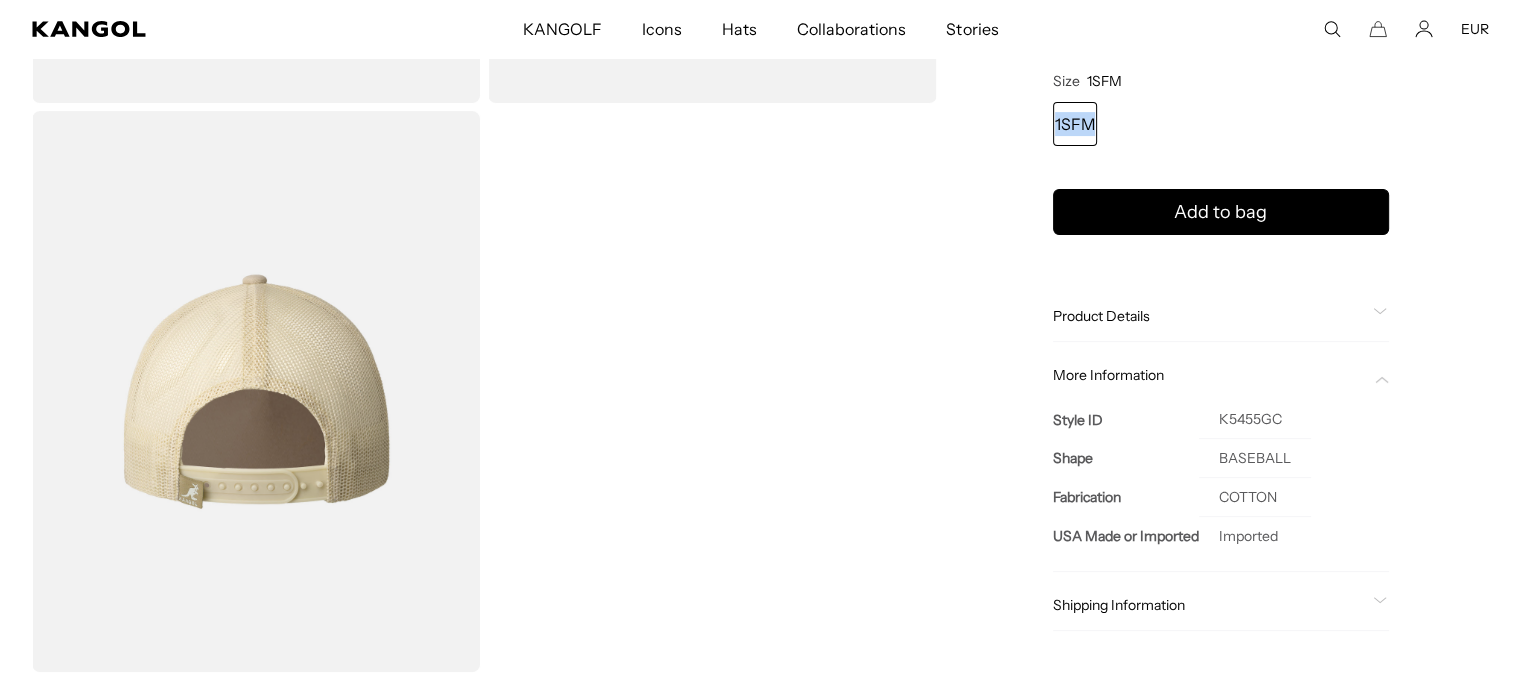 scroll, scrollTop: 600, scrollLeft: 0, axis: vertical 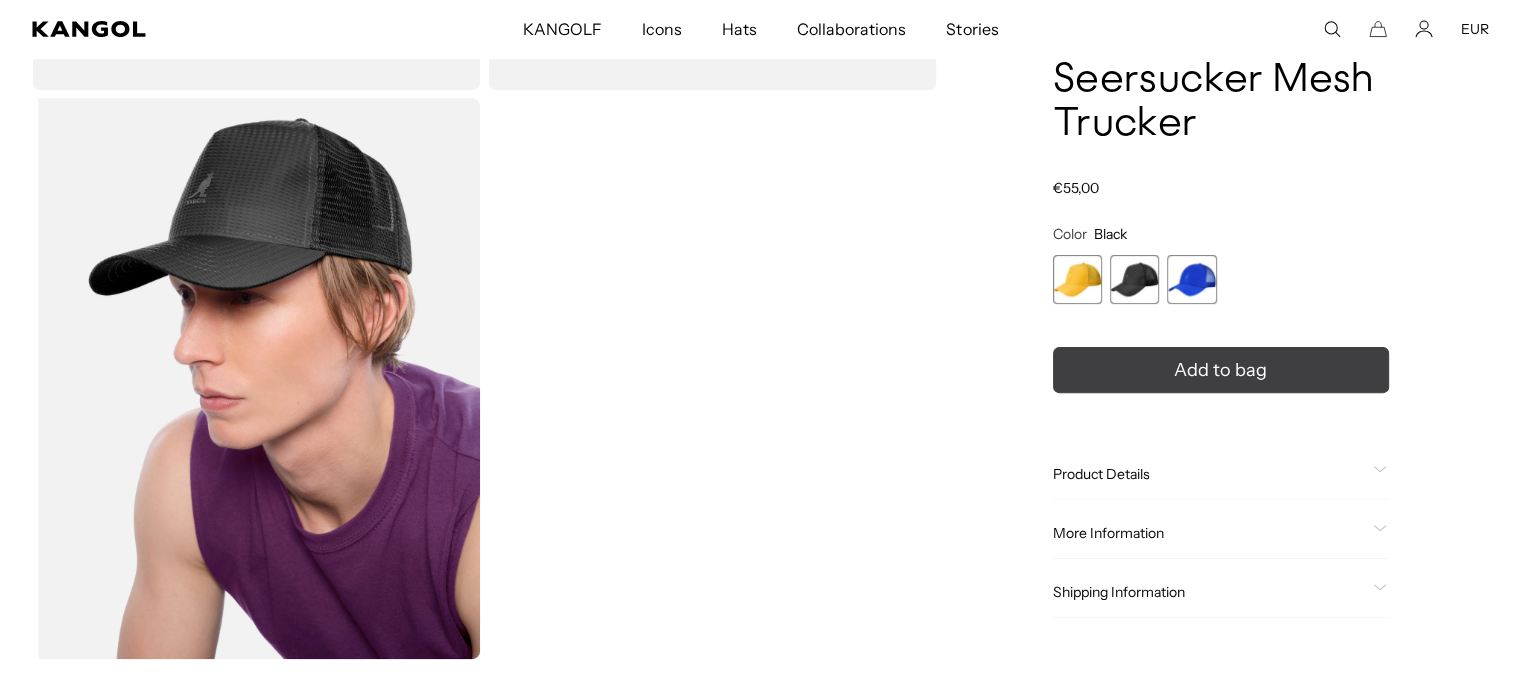 click 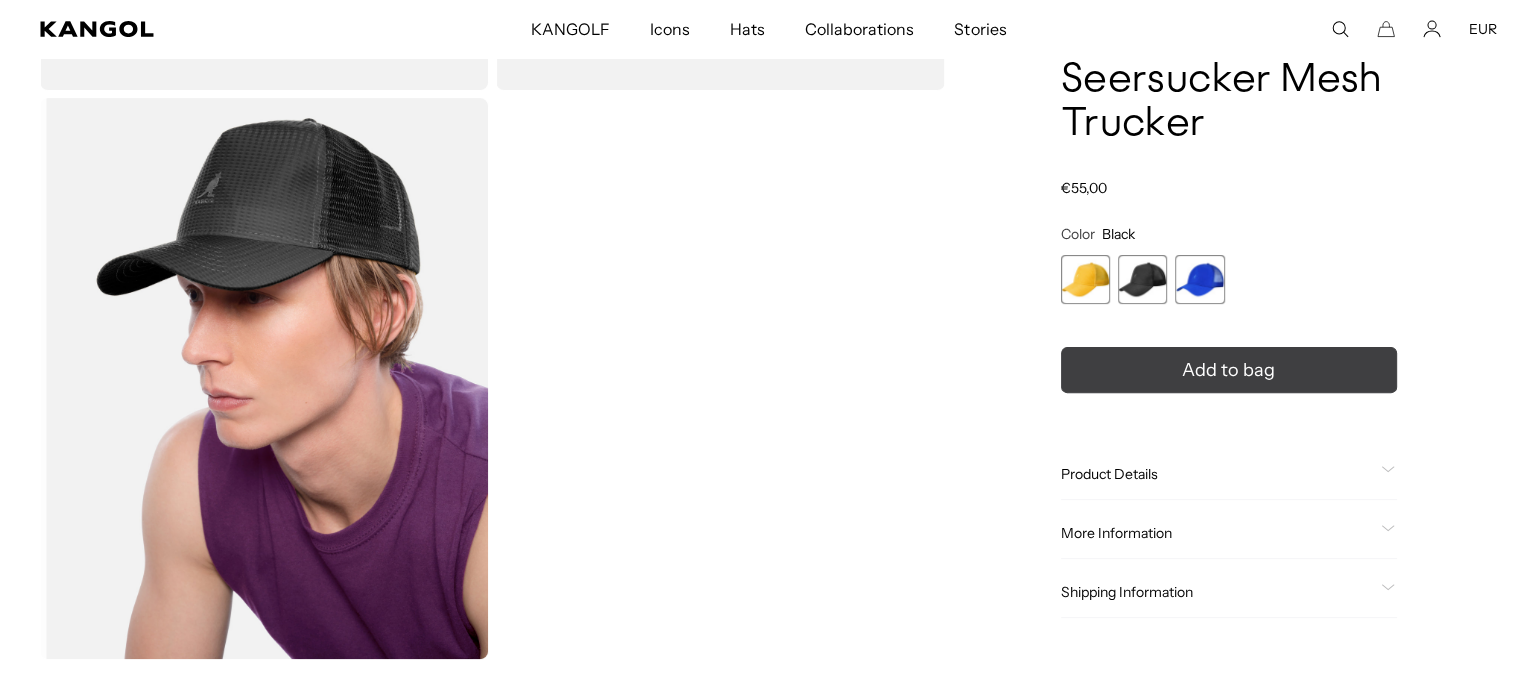 scroll, scrollTop: 0, scrollLeft: 412, axis: horizontal 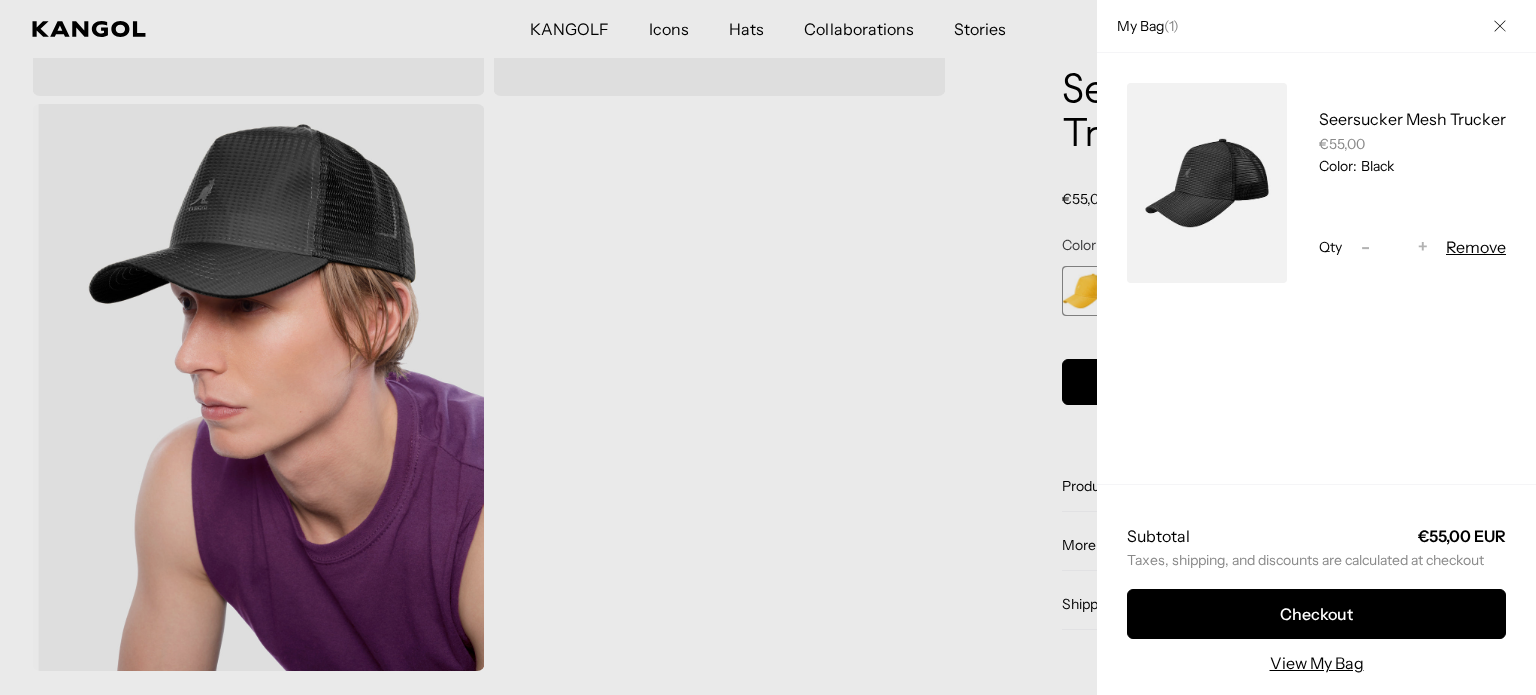 click on "+" at bounding box center [1423, 247] 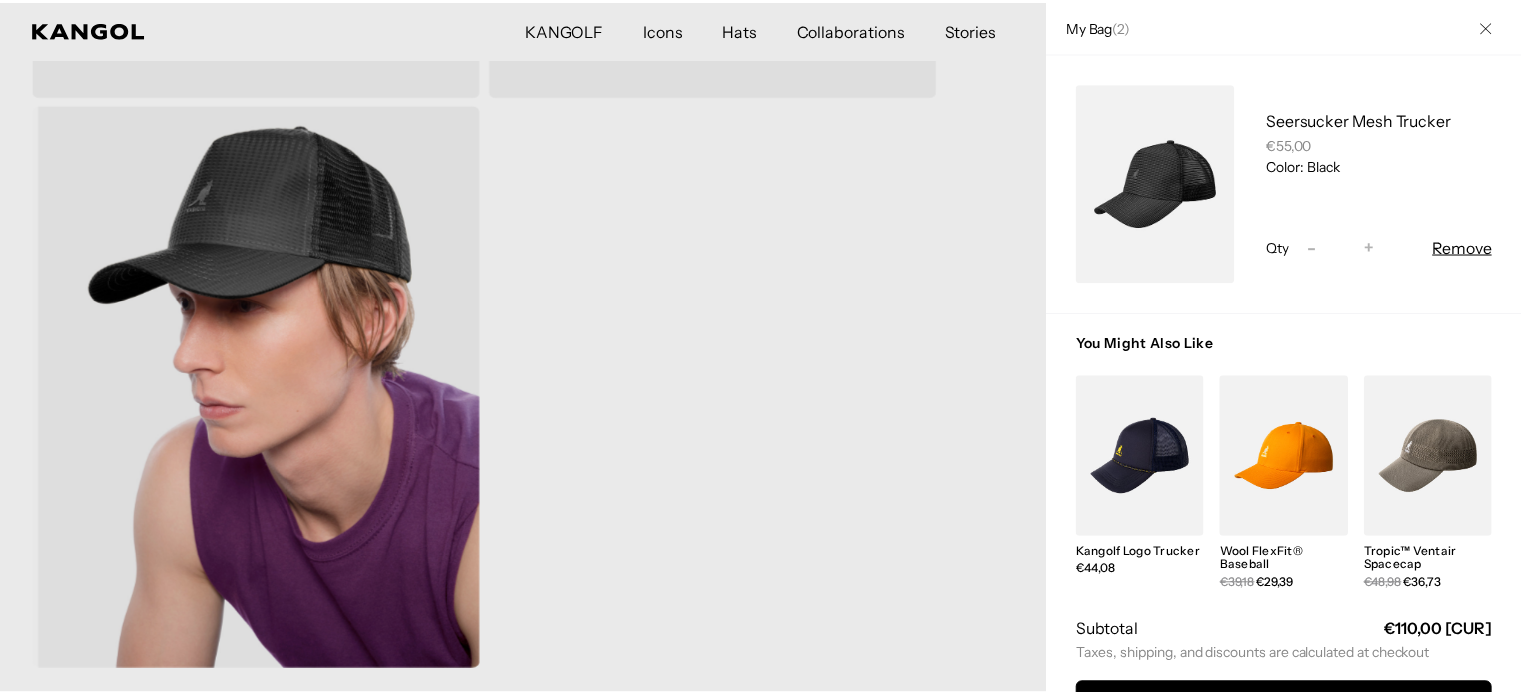 scroll, scrollTop: 0, scrollLeft: 412, axis: horizontal 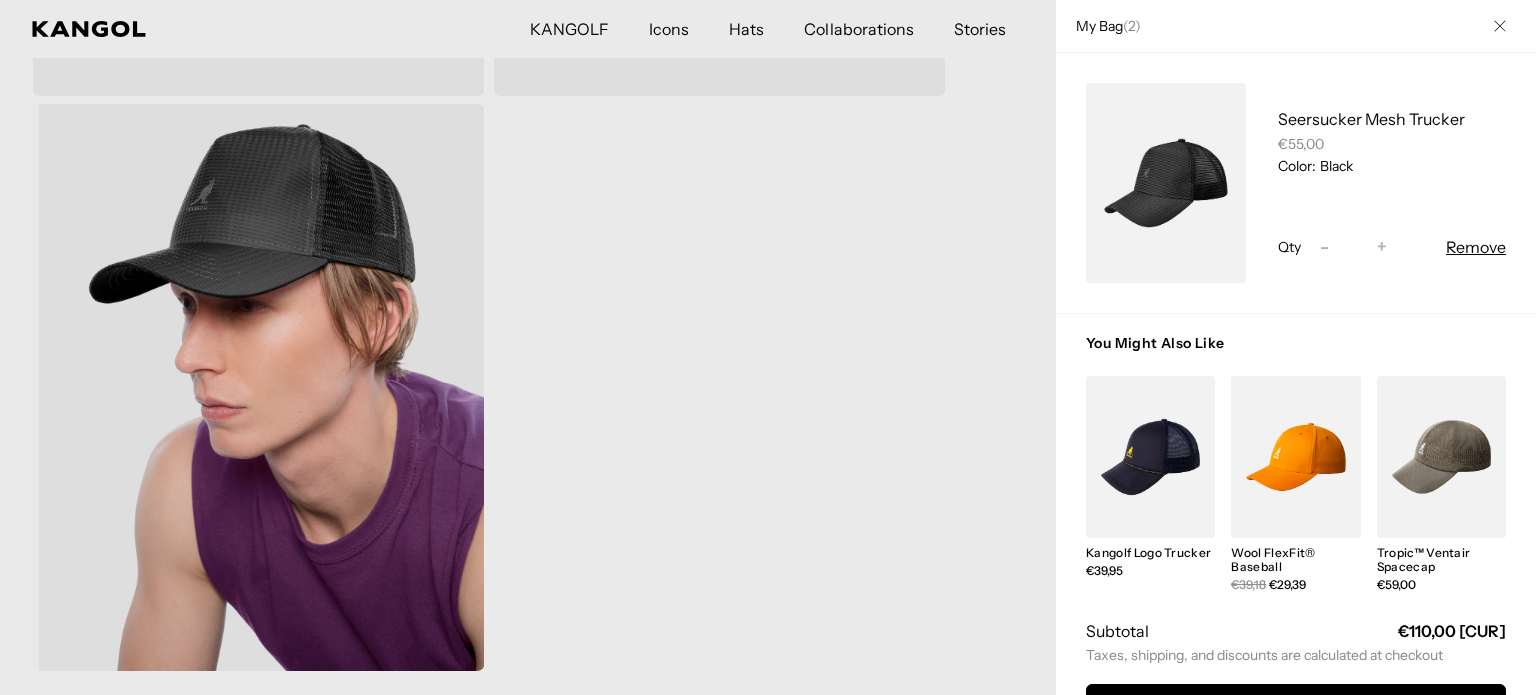 click at bounding box center [768, 347] 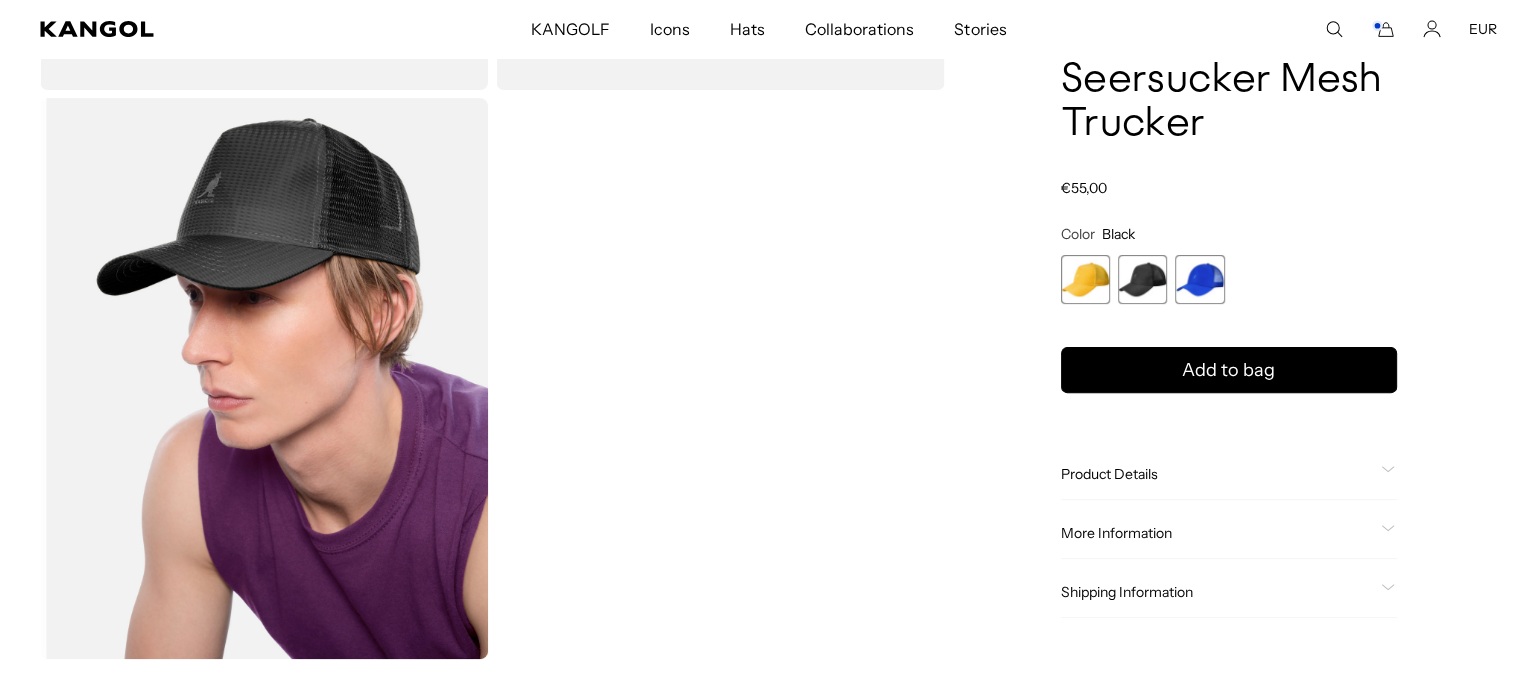 scroll, scrollTop: 0, scrollLeft: 0, axis: both 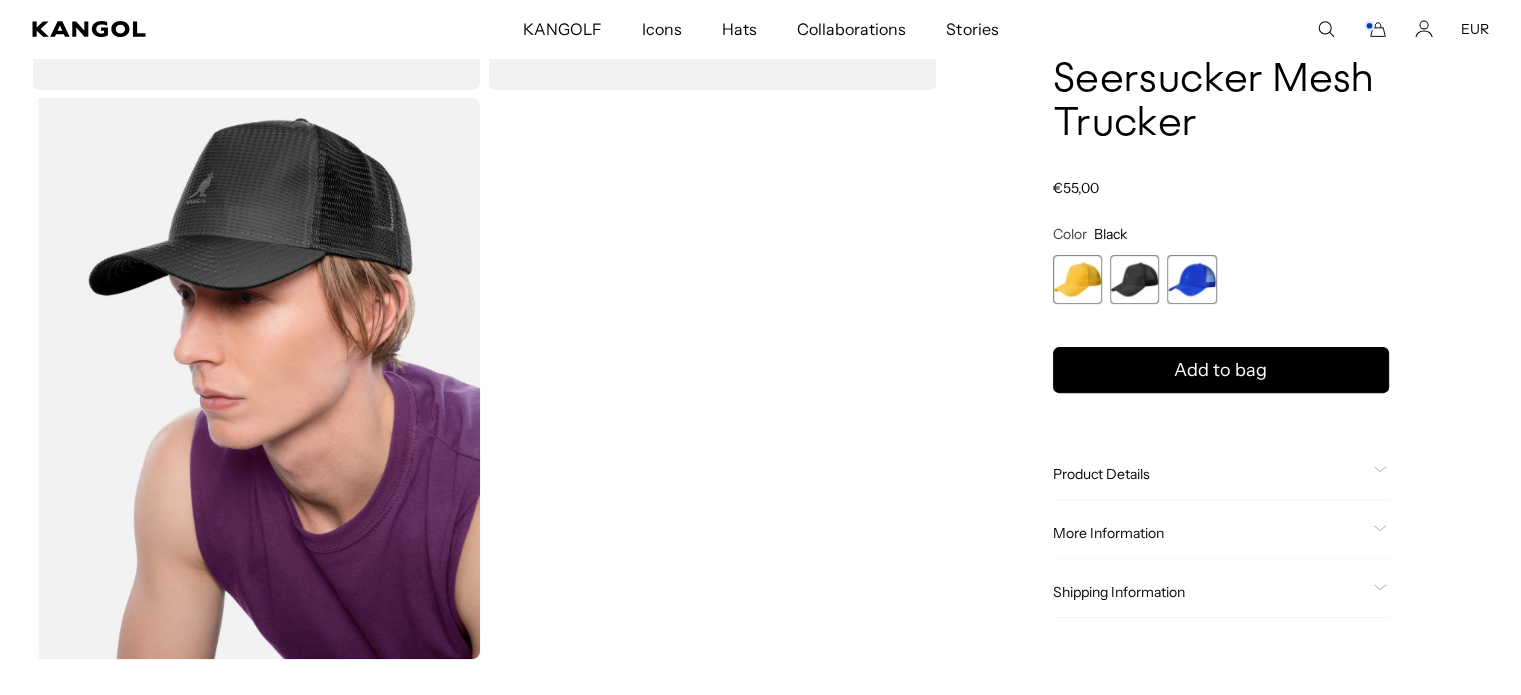 click 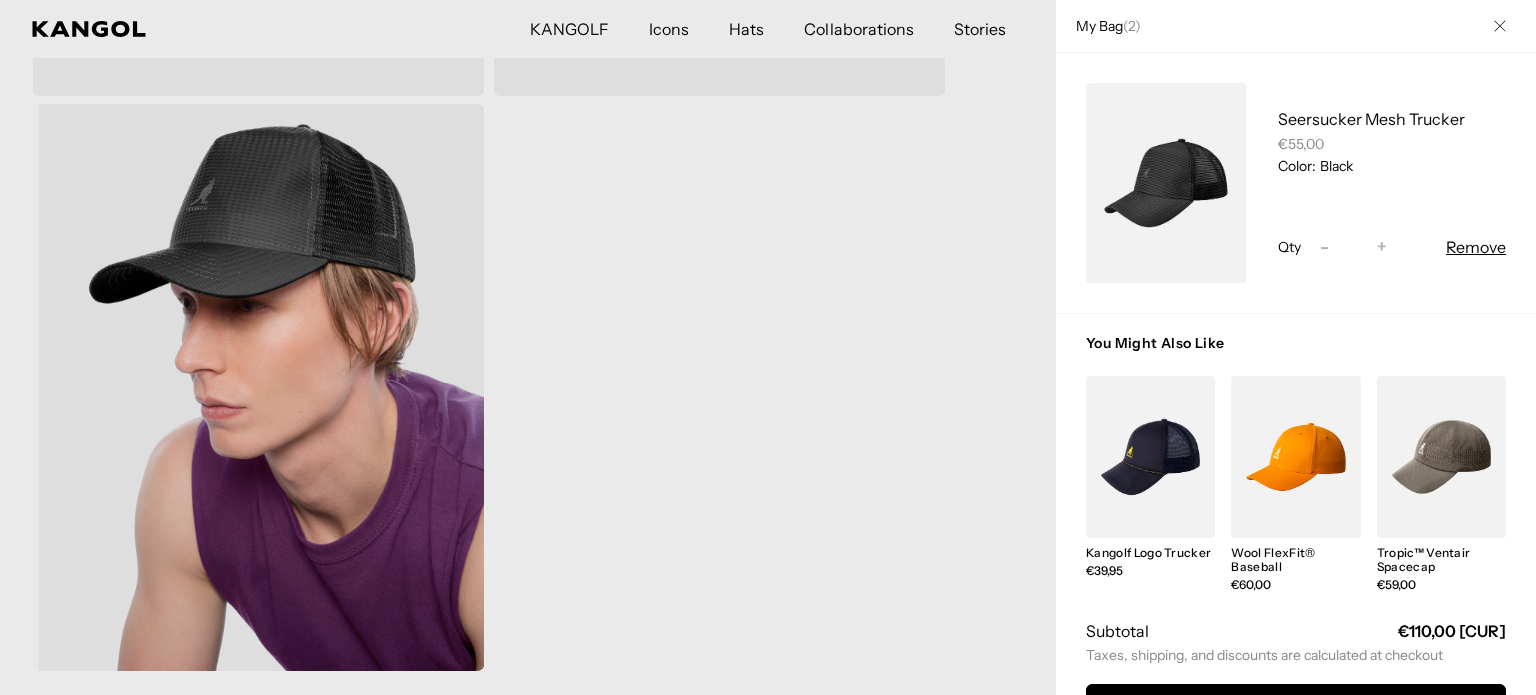 scroll, scrollTop: 0, scrollLeft: 412, axis: horizontal 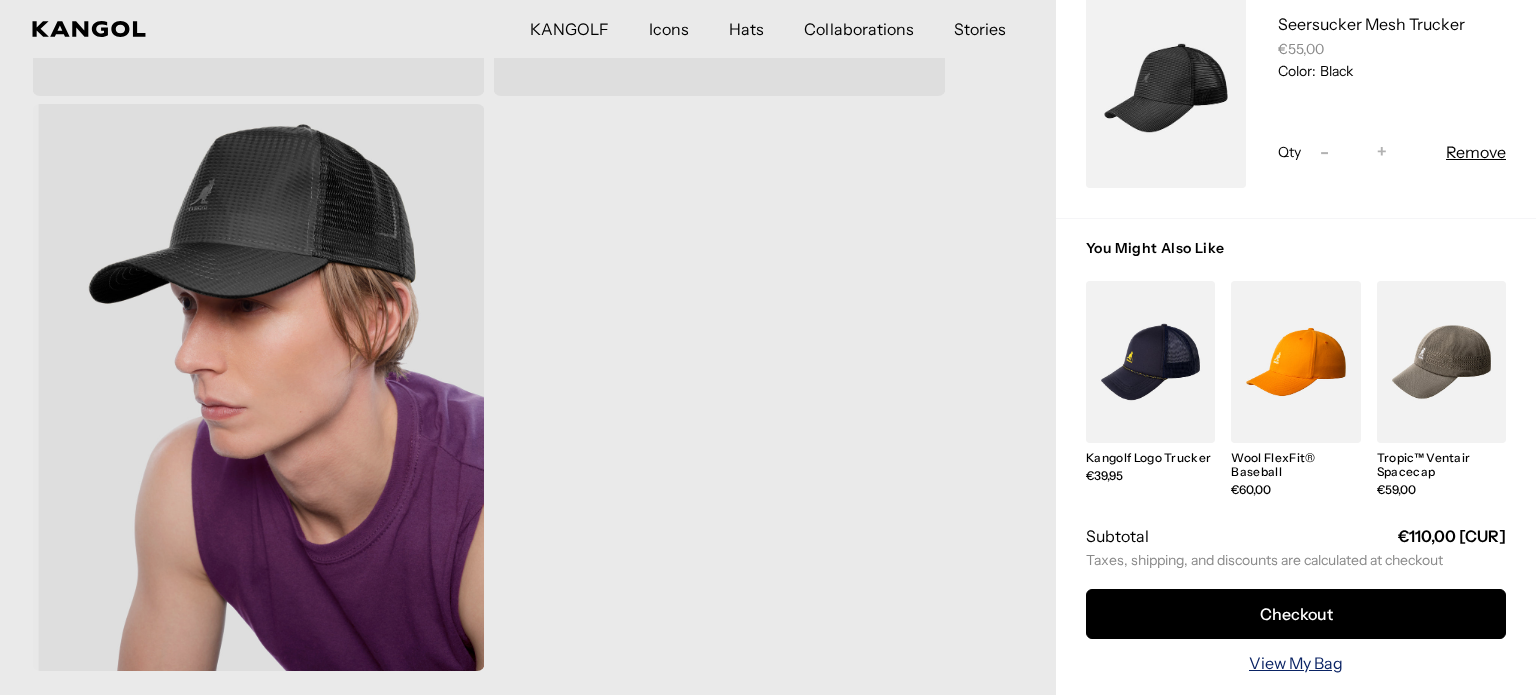 click on "View My Bag" at bounding box center (1296, 663) 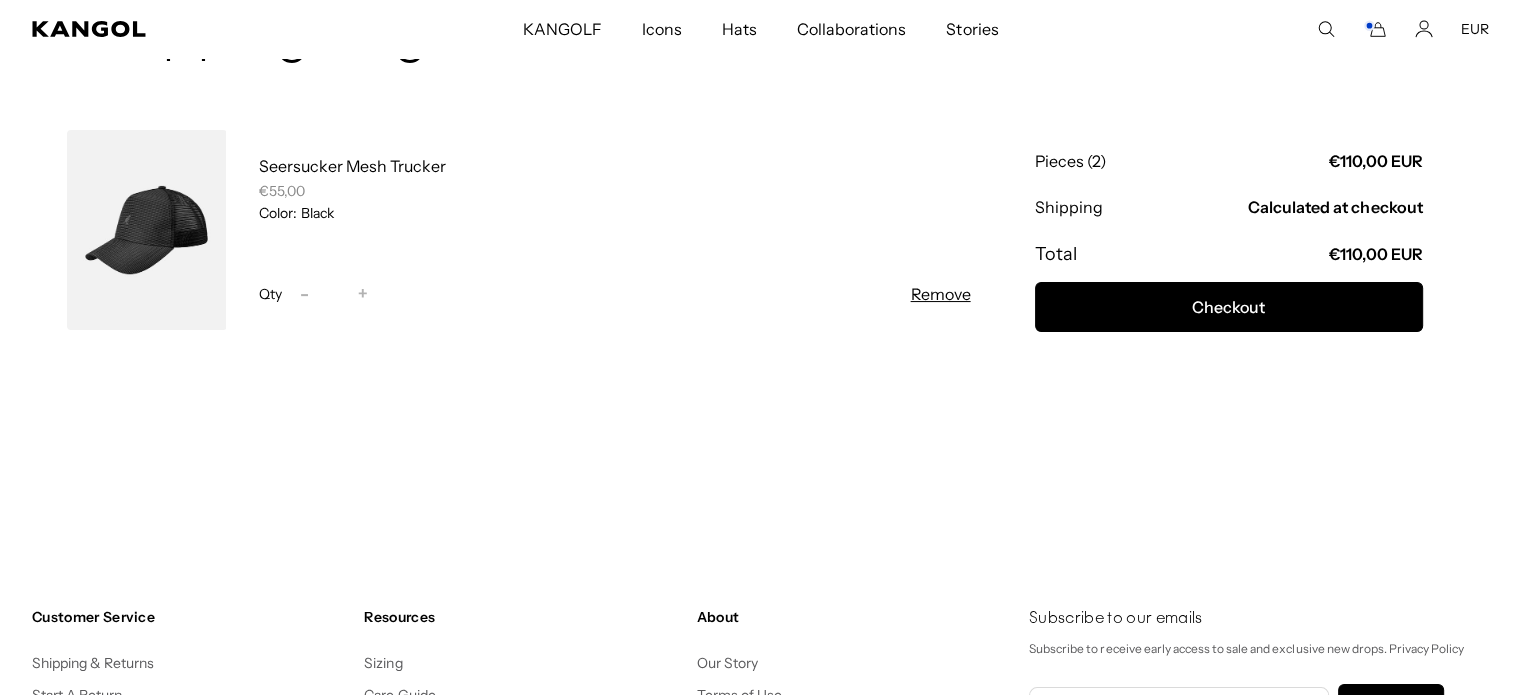 scroll, scrollTop: 0, scrollLeft: 0, axis: both 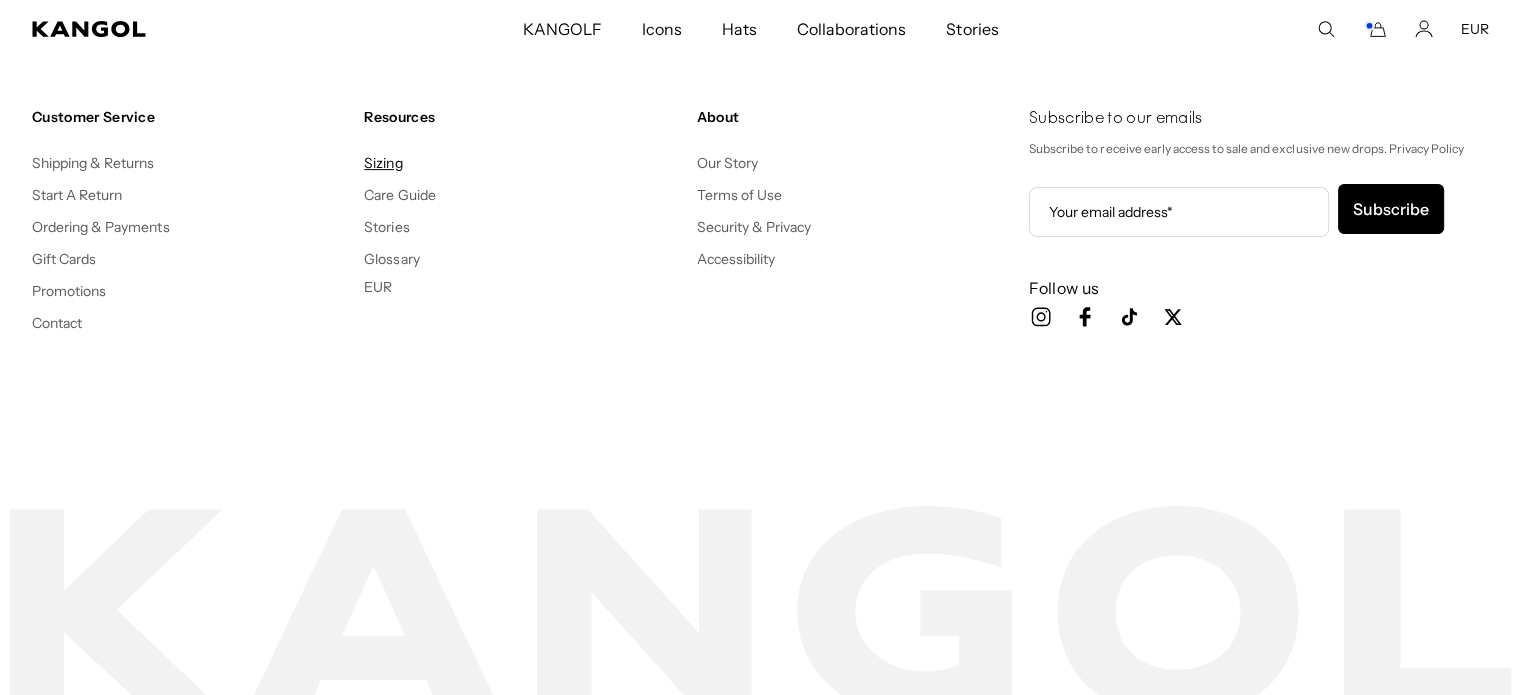 click on "Sizing" at bounding box center [383, 163] 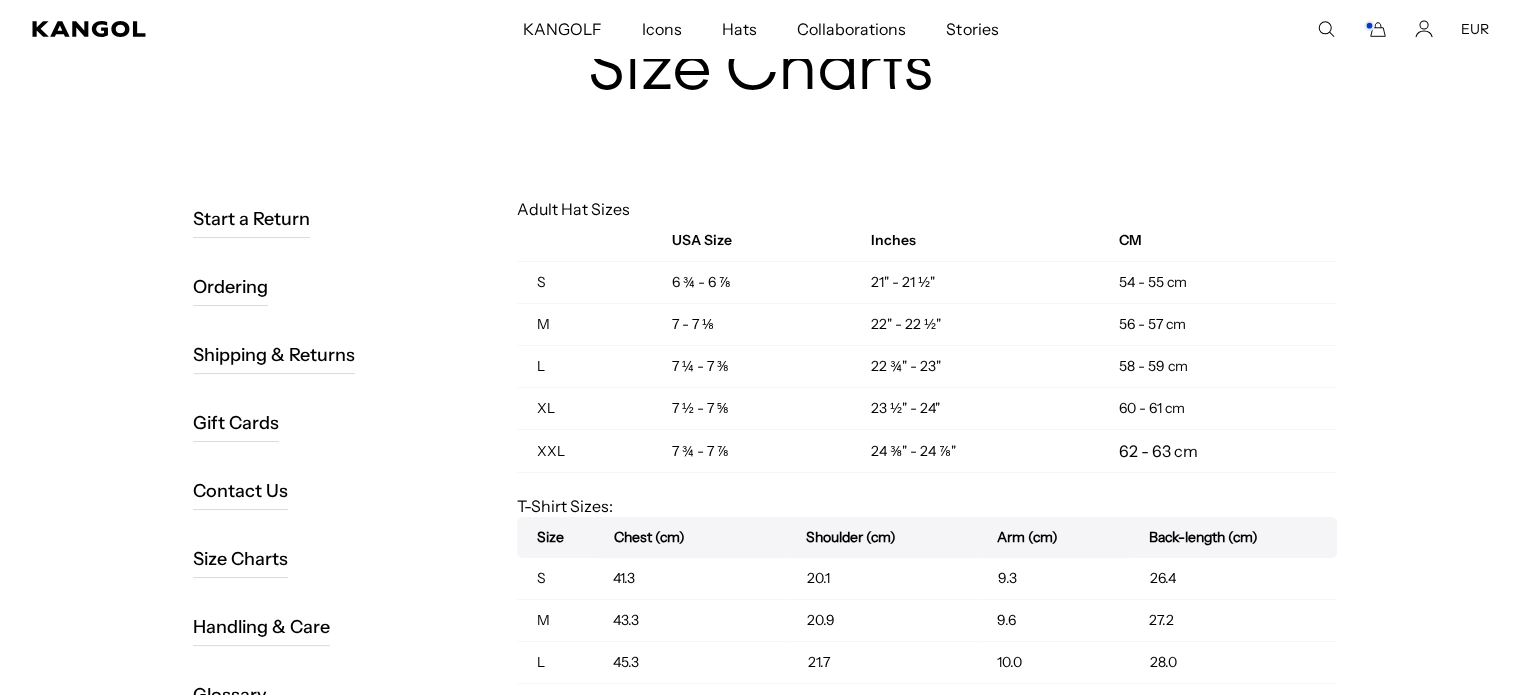 scroll, scrollTop: 200, scrollLeft: 0, axis: vertical 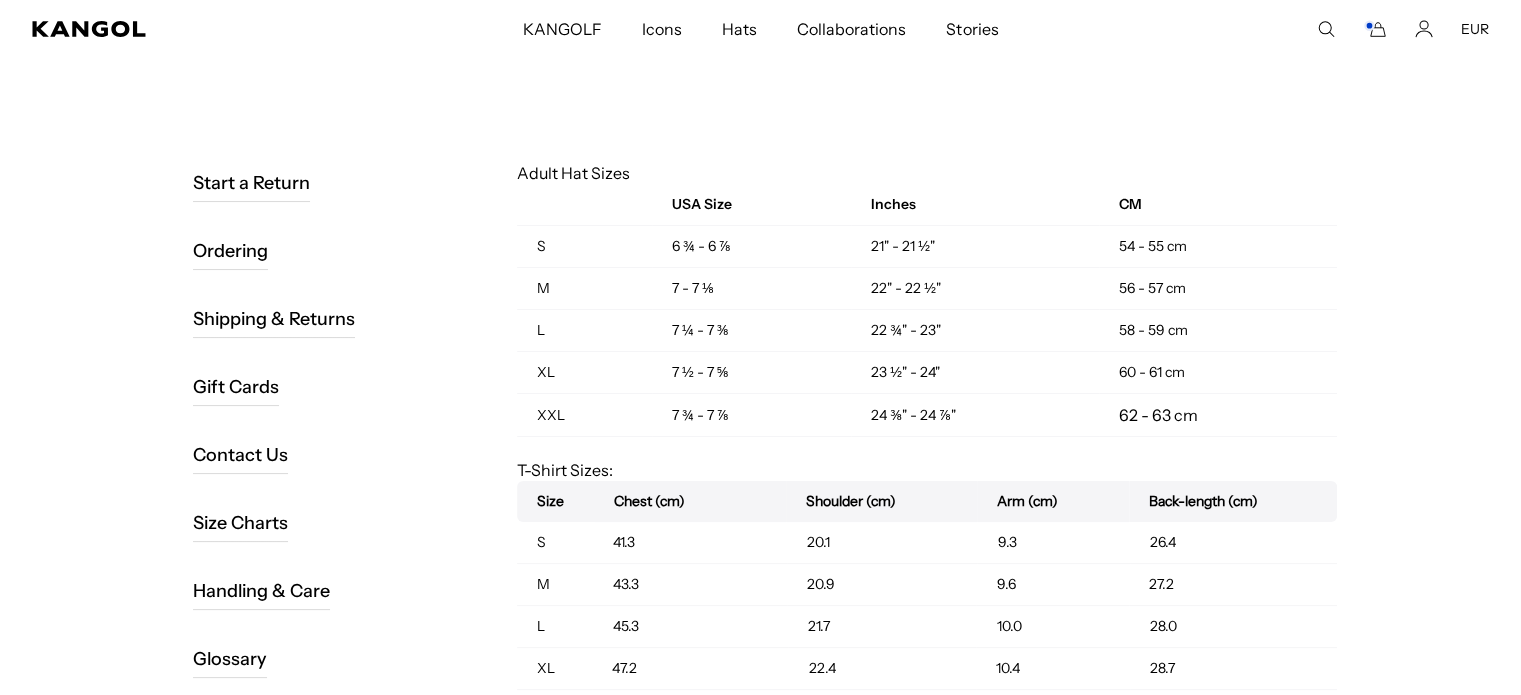 click on "Shipping & Returns" at bounding box center [274, 319] 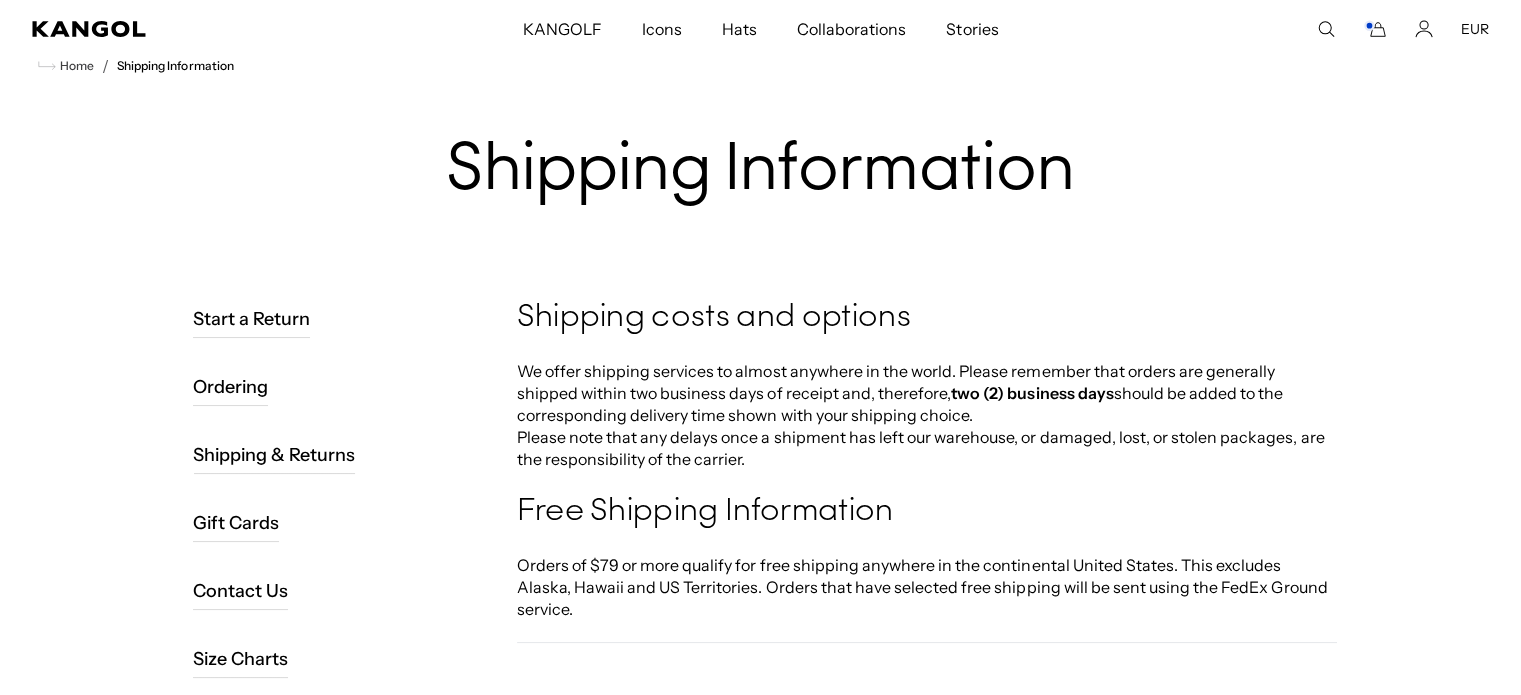 scroll, scrollTop: 100, scrollLeft: 0, axis: vertical 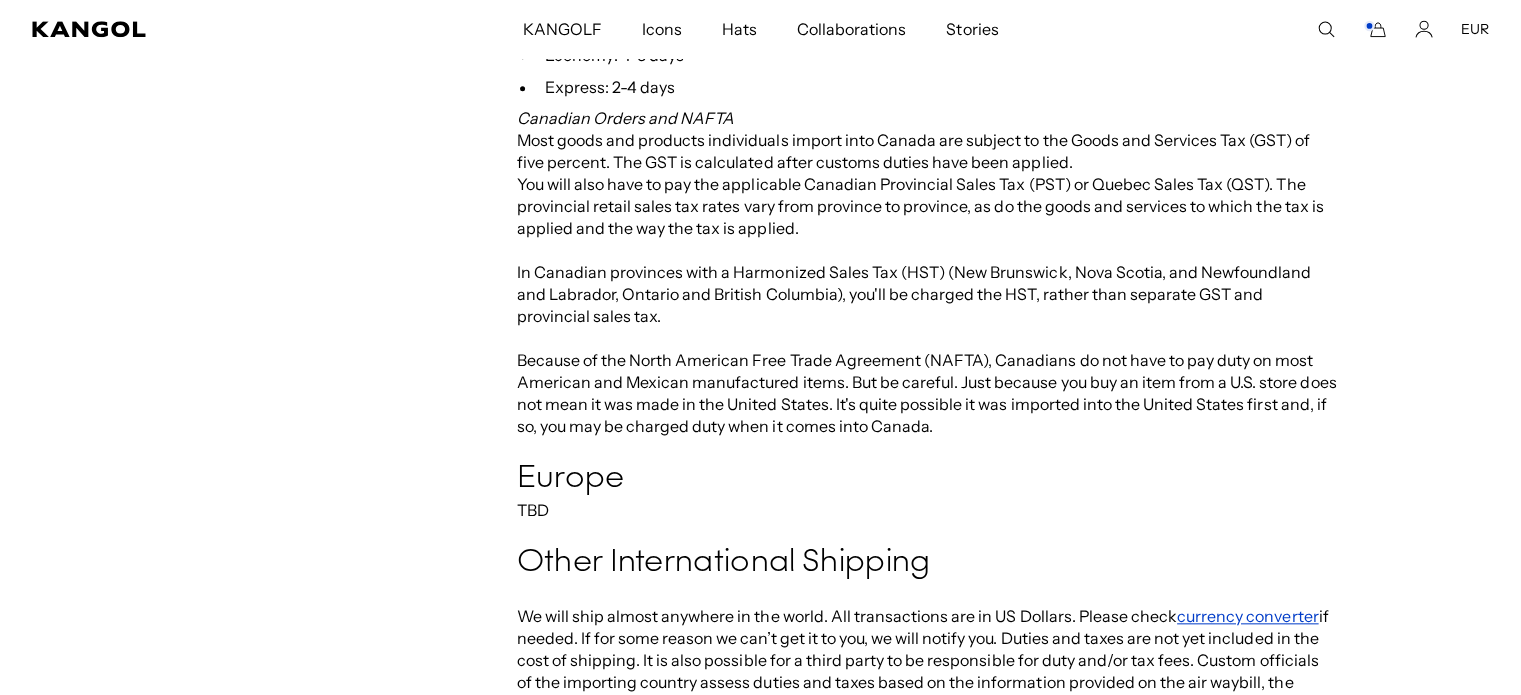 click 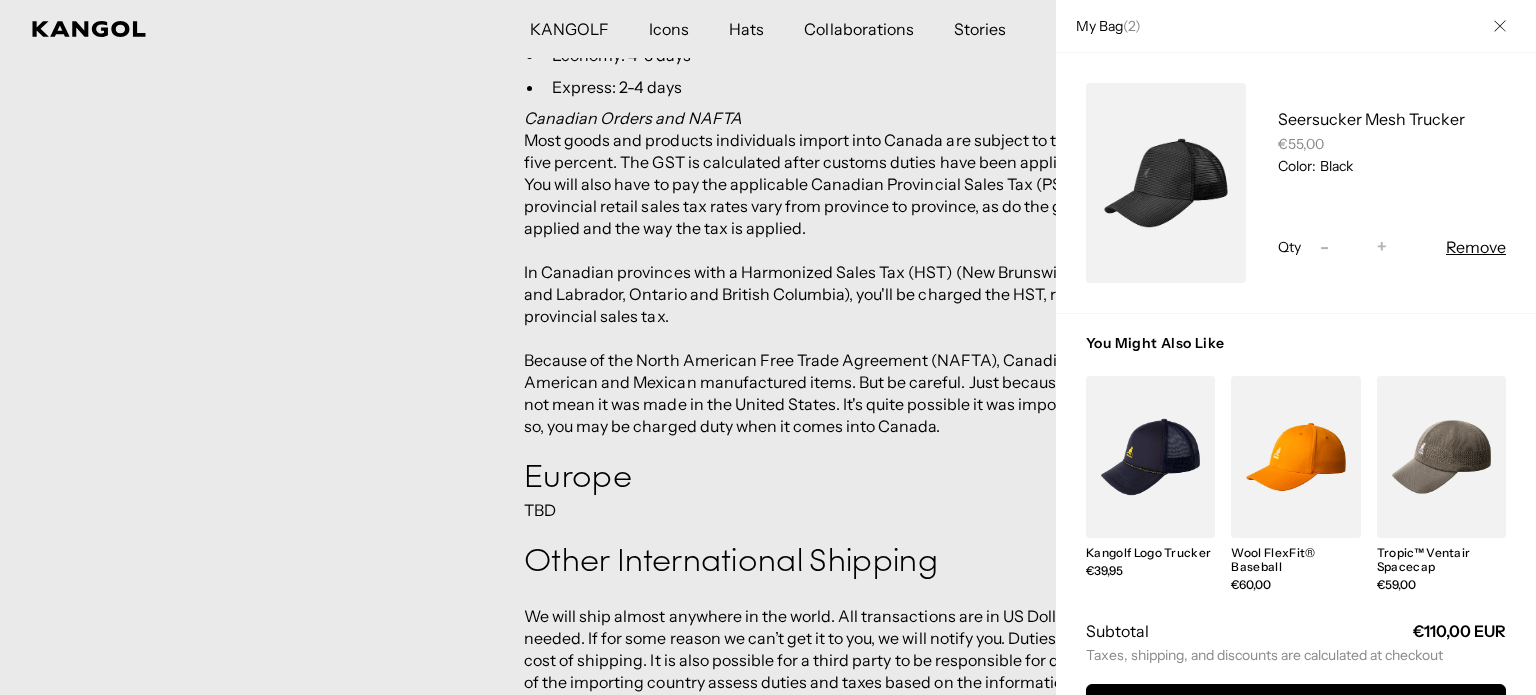 scroll, scrollTop: 0, scrollLeft: 0, axis: both 